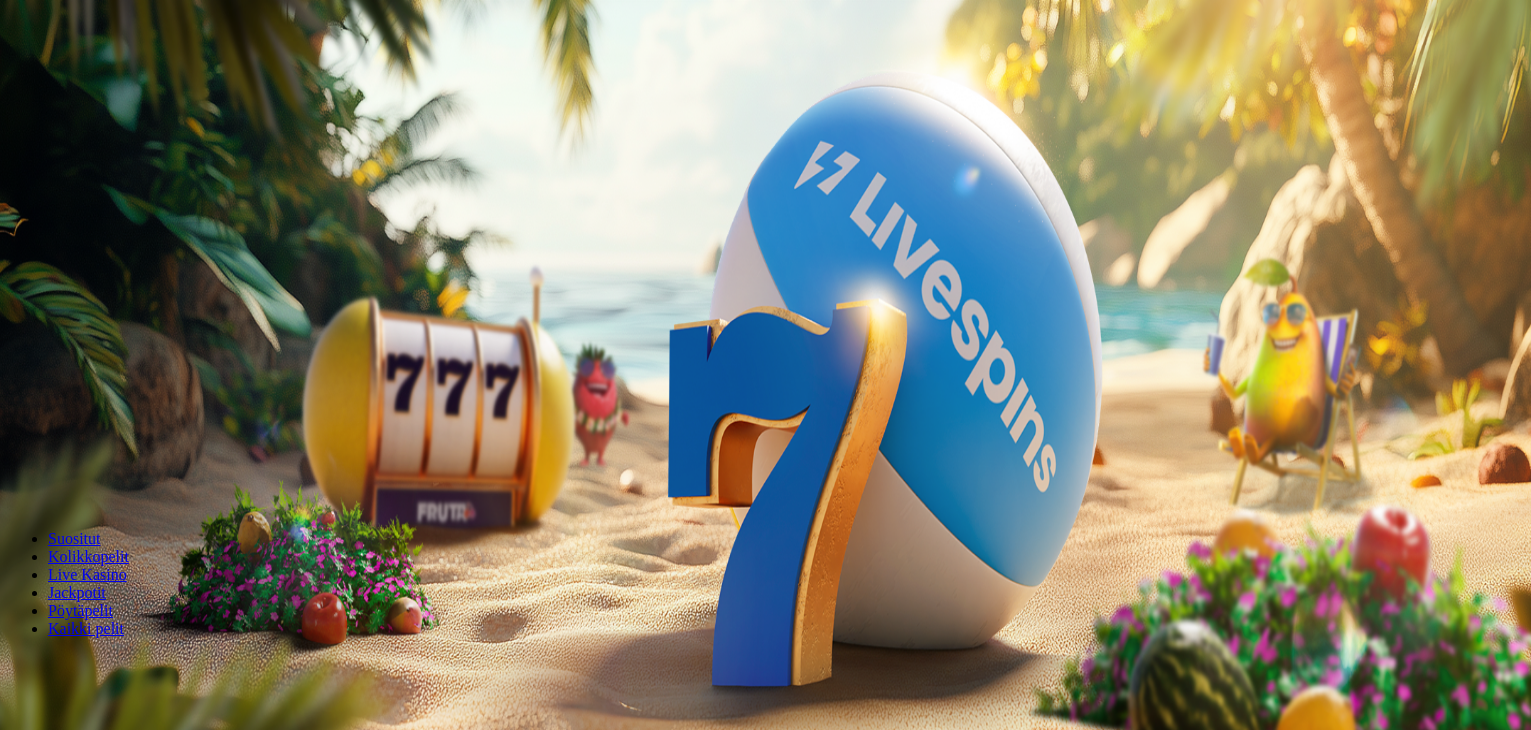 scroll, scrollTop: 0, scrollLeft: 0, axis: both 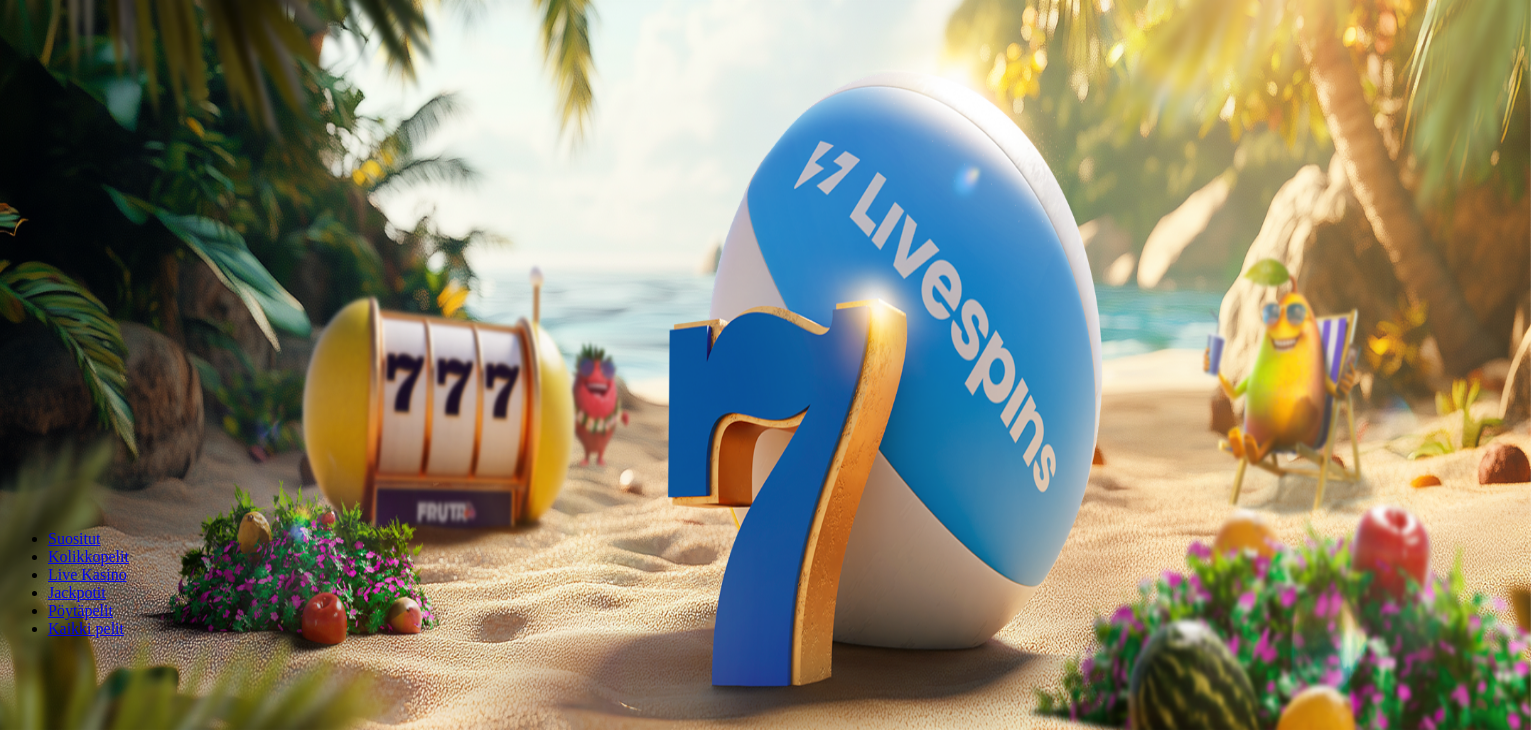 click on "***" at bounding box center (79, 429) 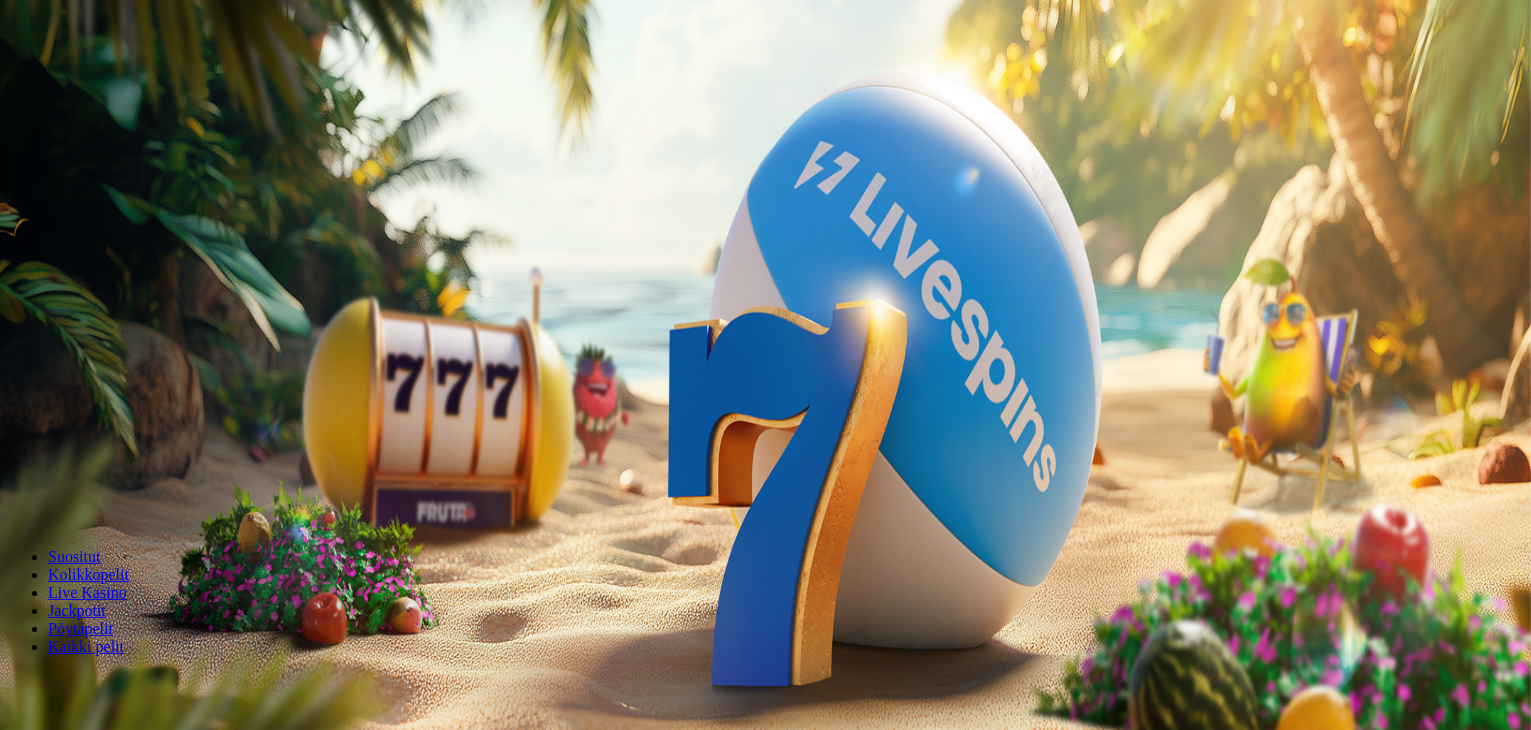 type on "*" 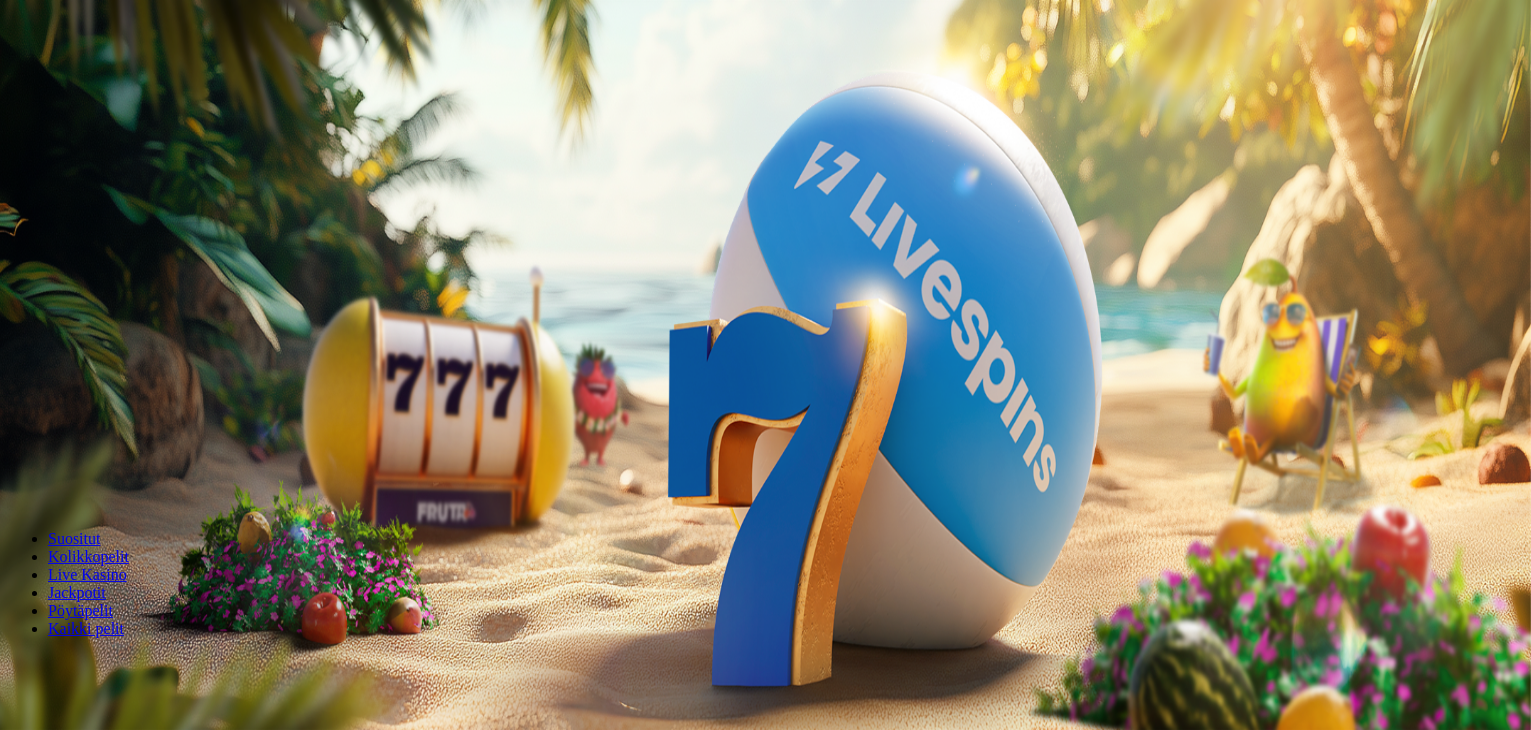type on "**" 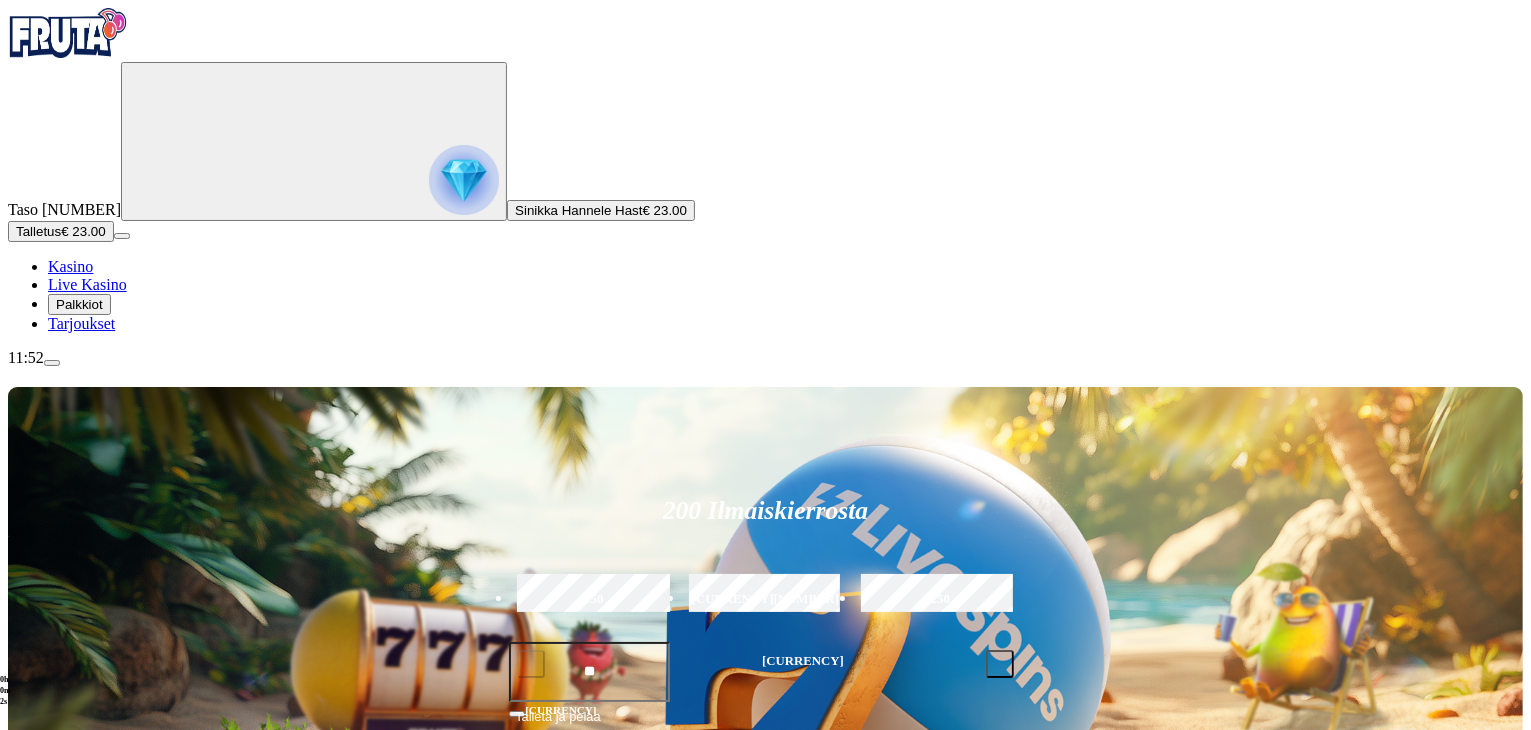 click on "Pelaa nyt" at bounding box center (77, 1199) 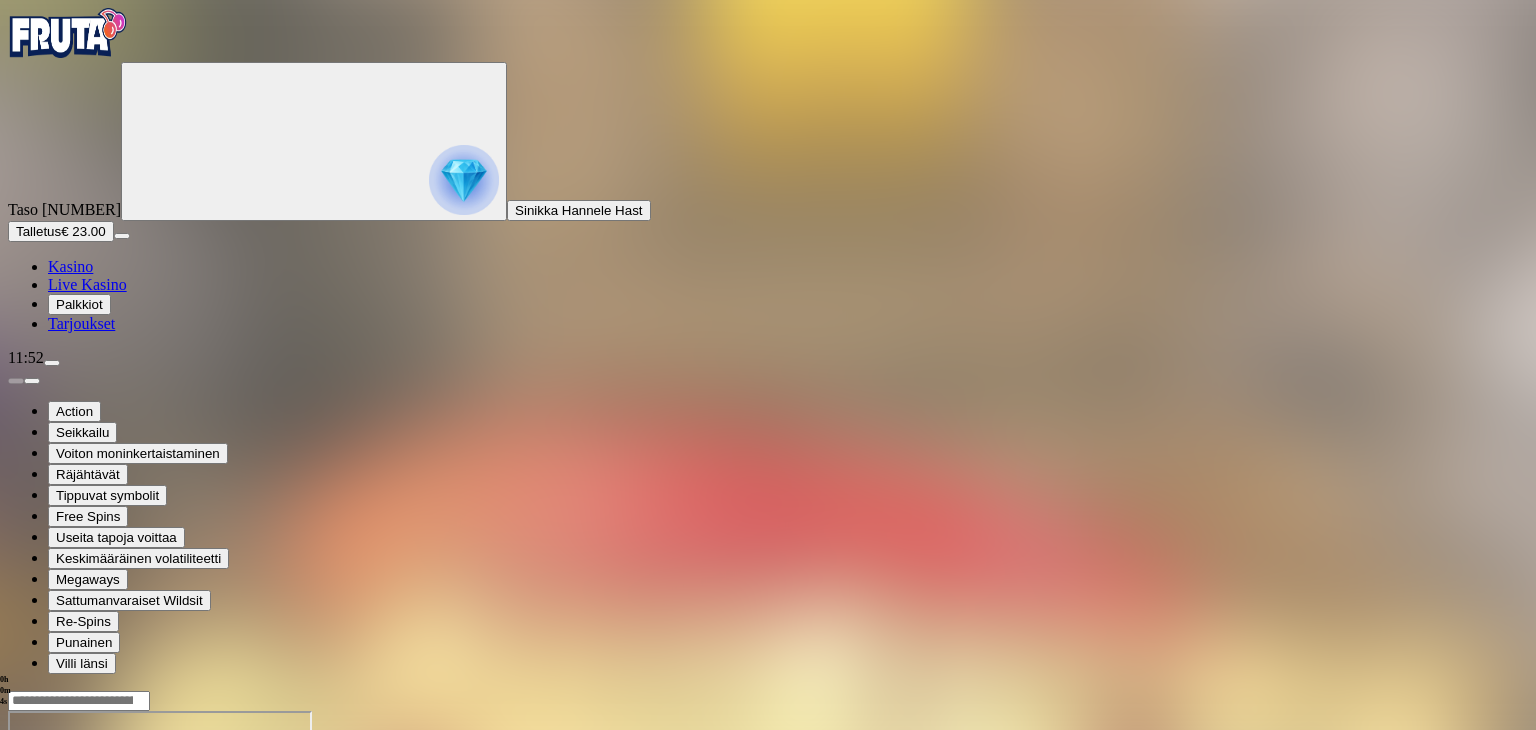 click at bounding box center [48, 883] 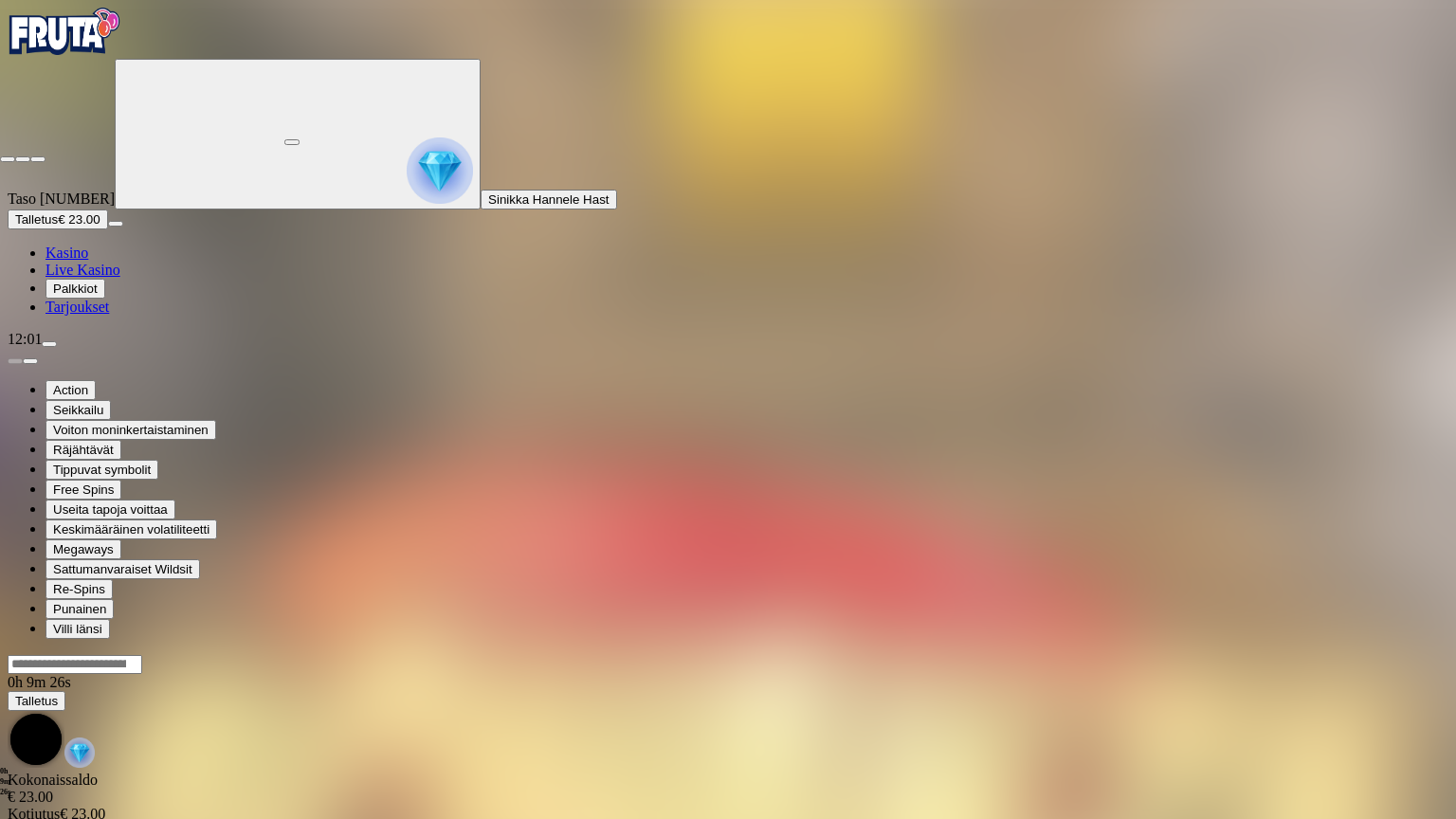 click at bounding box center (8, 159) 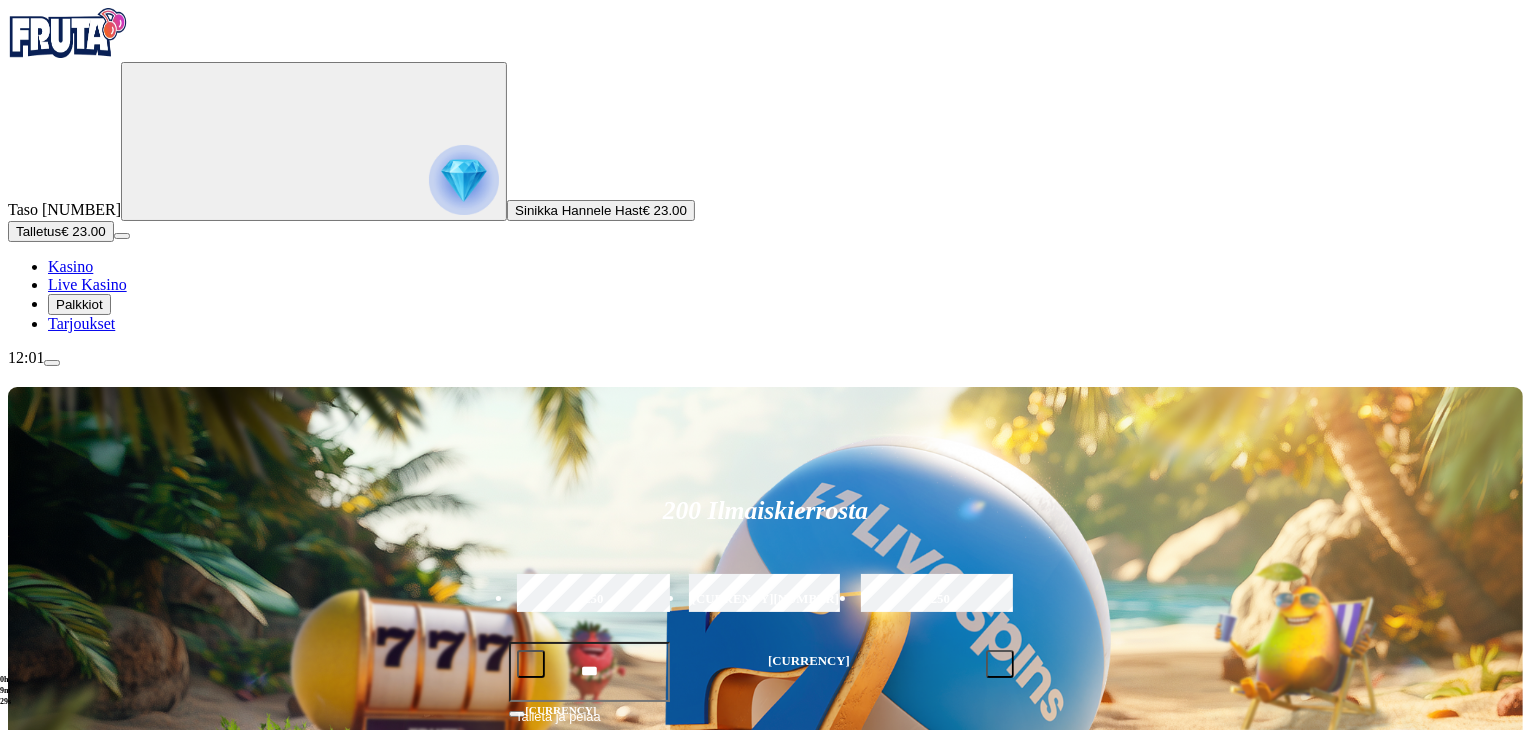 click at bounding box center [52, 363] 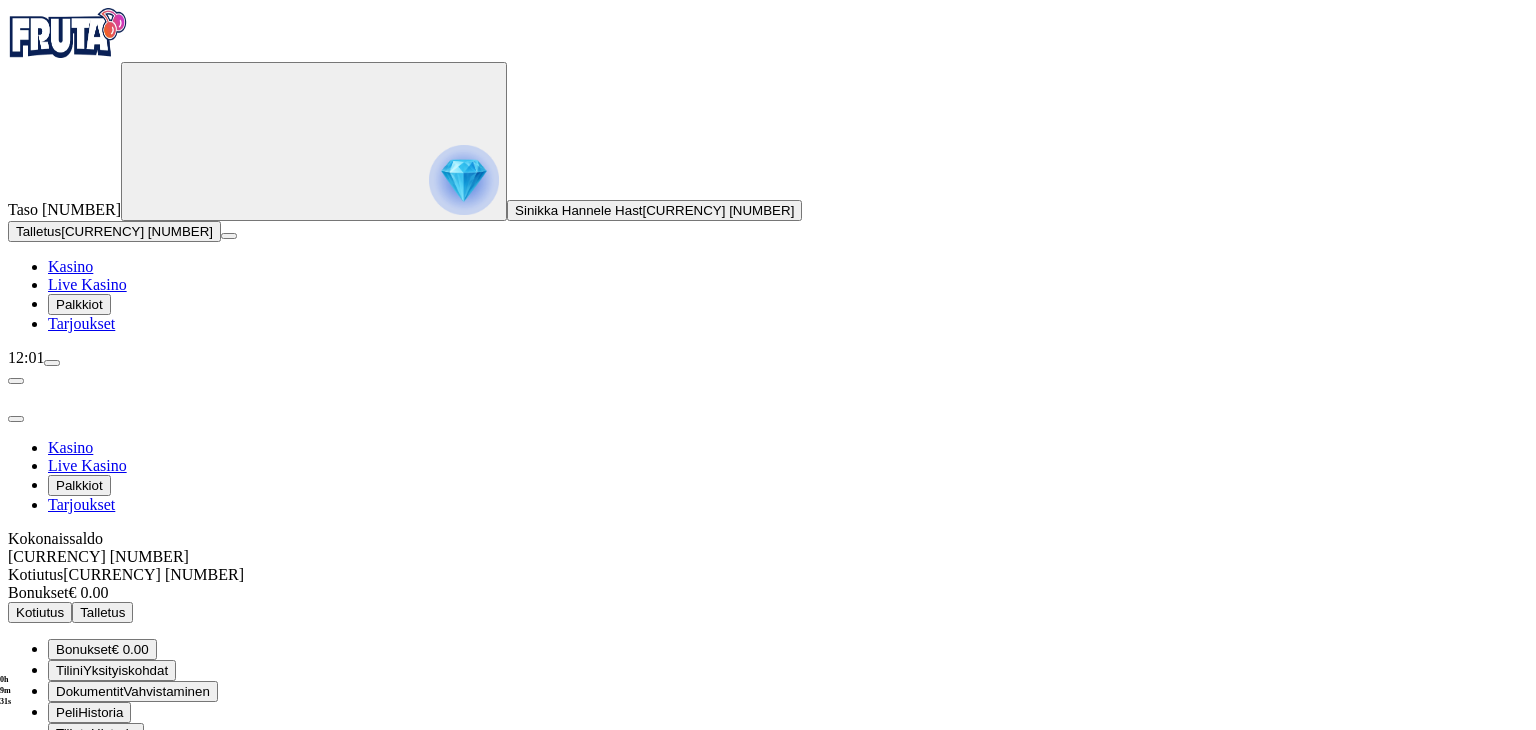 click on "Kotiutus" at bounding box center (40, 612) 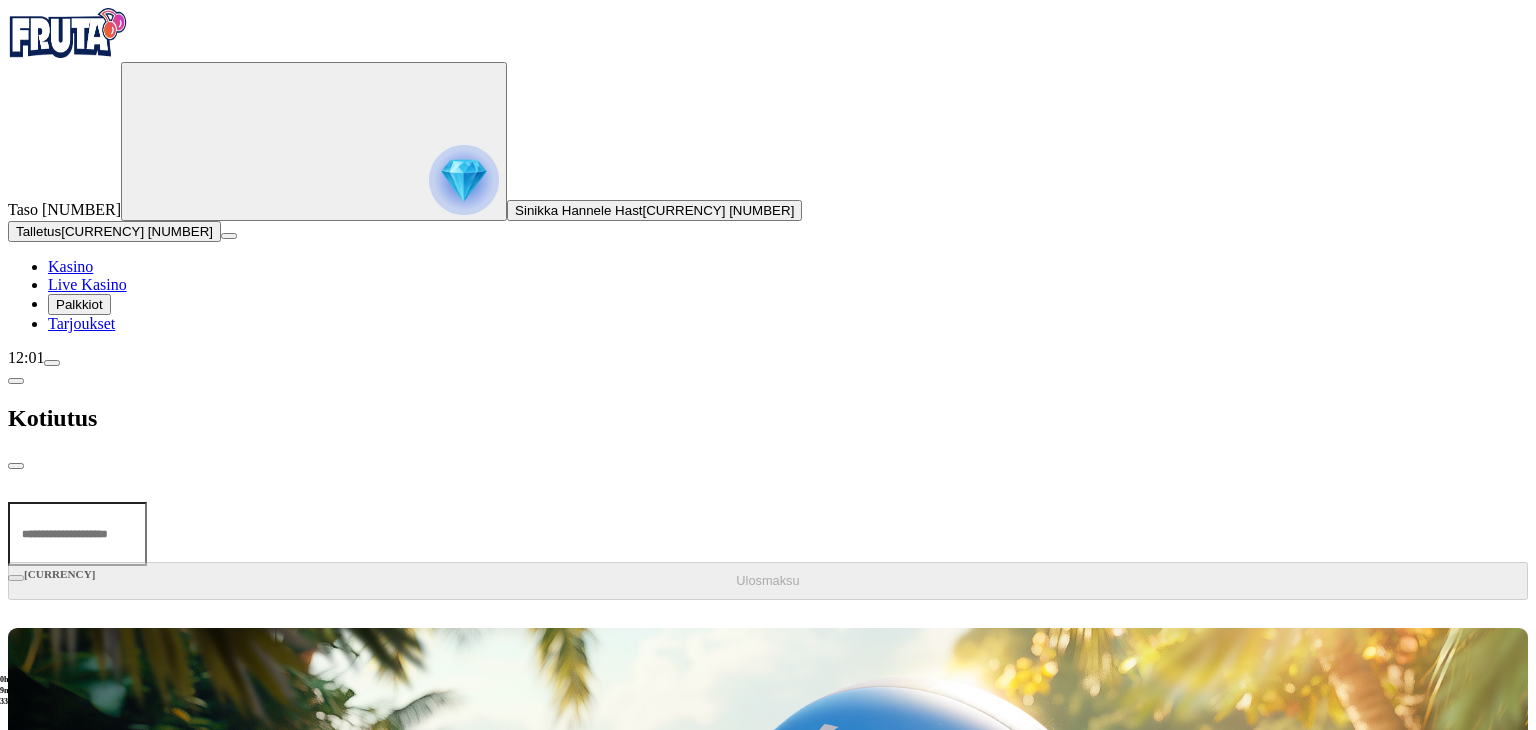click at bounding box center [77, 534] 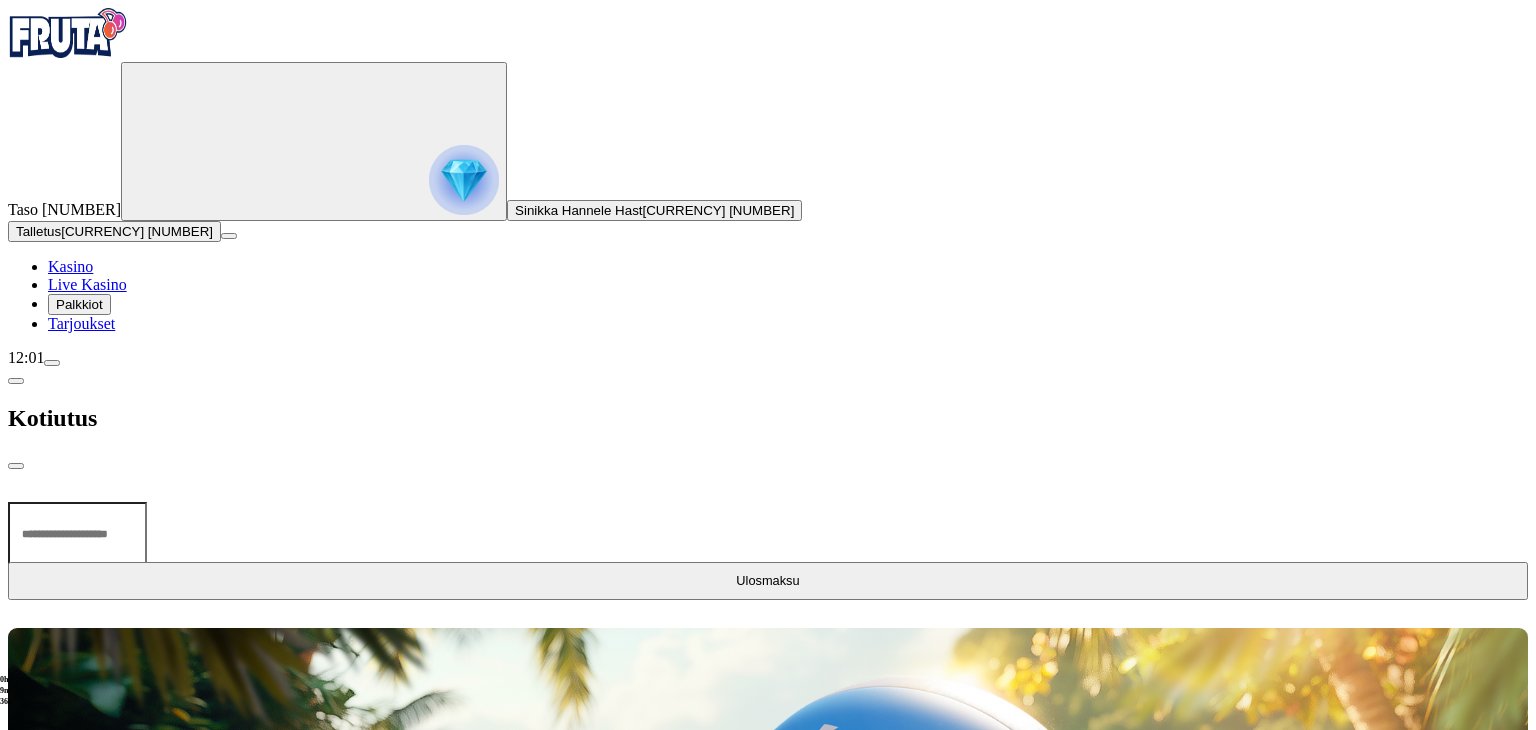 type on "***" 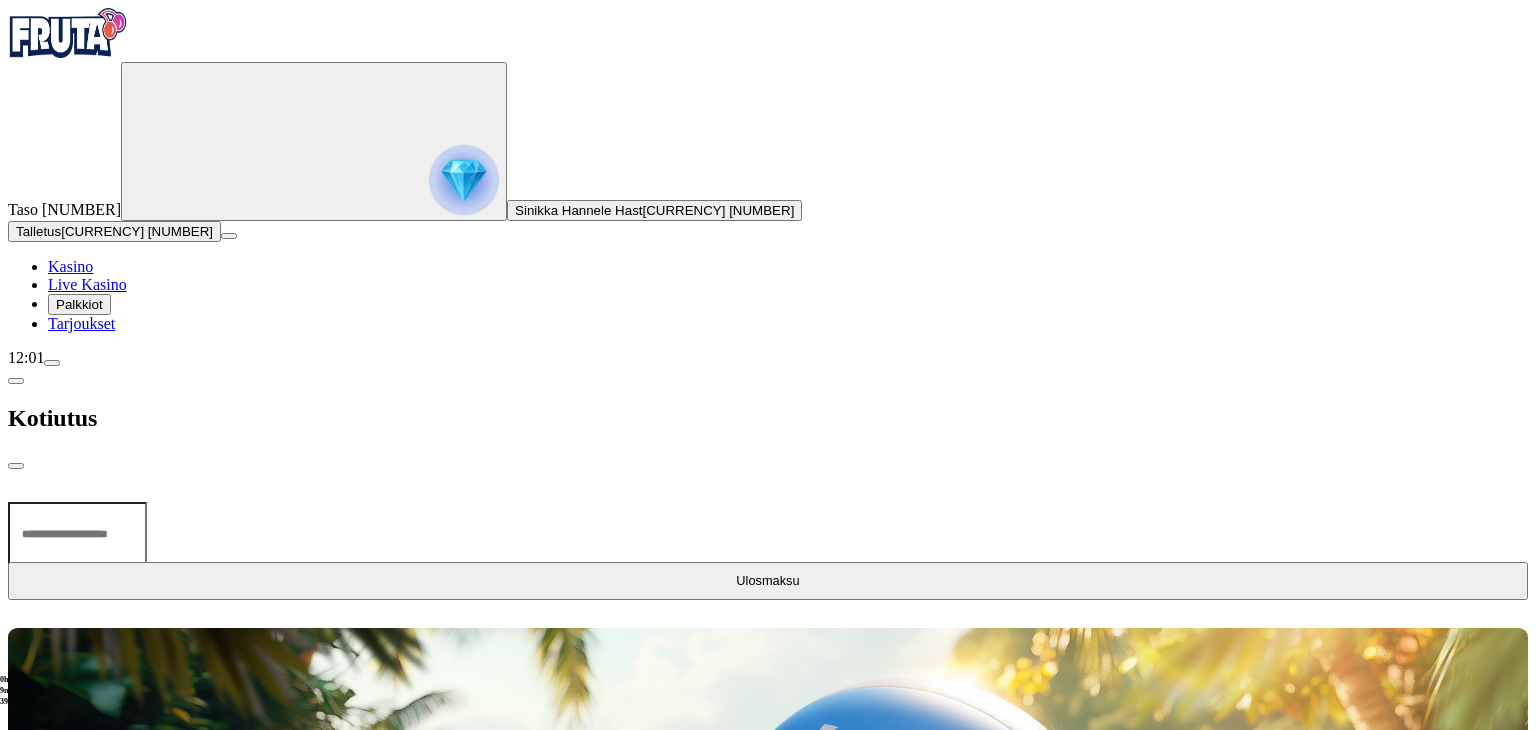 click on "Ulosmaksu" at bounding box center (767, 580) 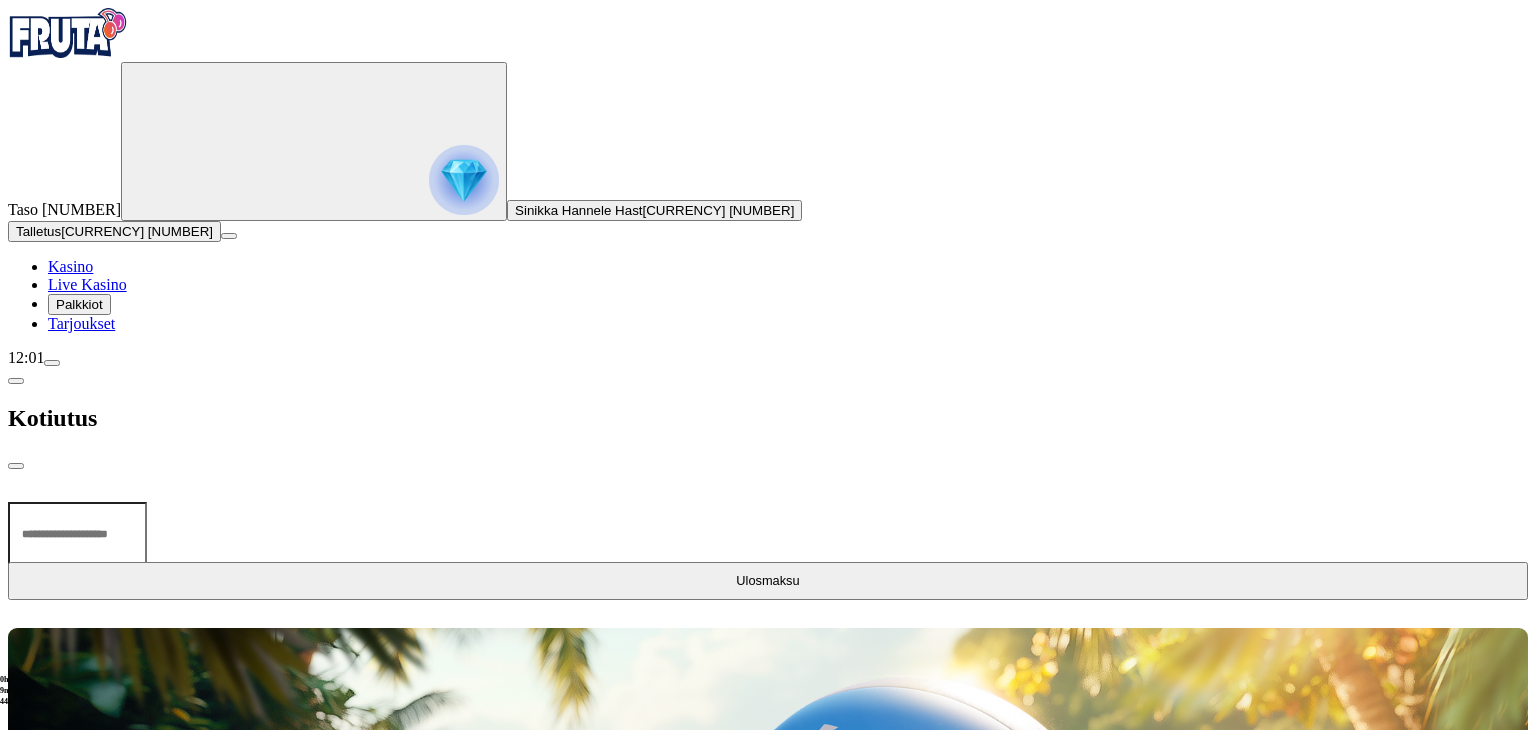 type 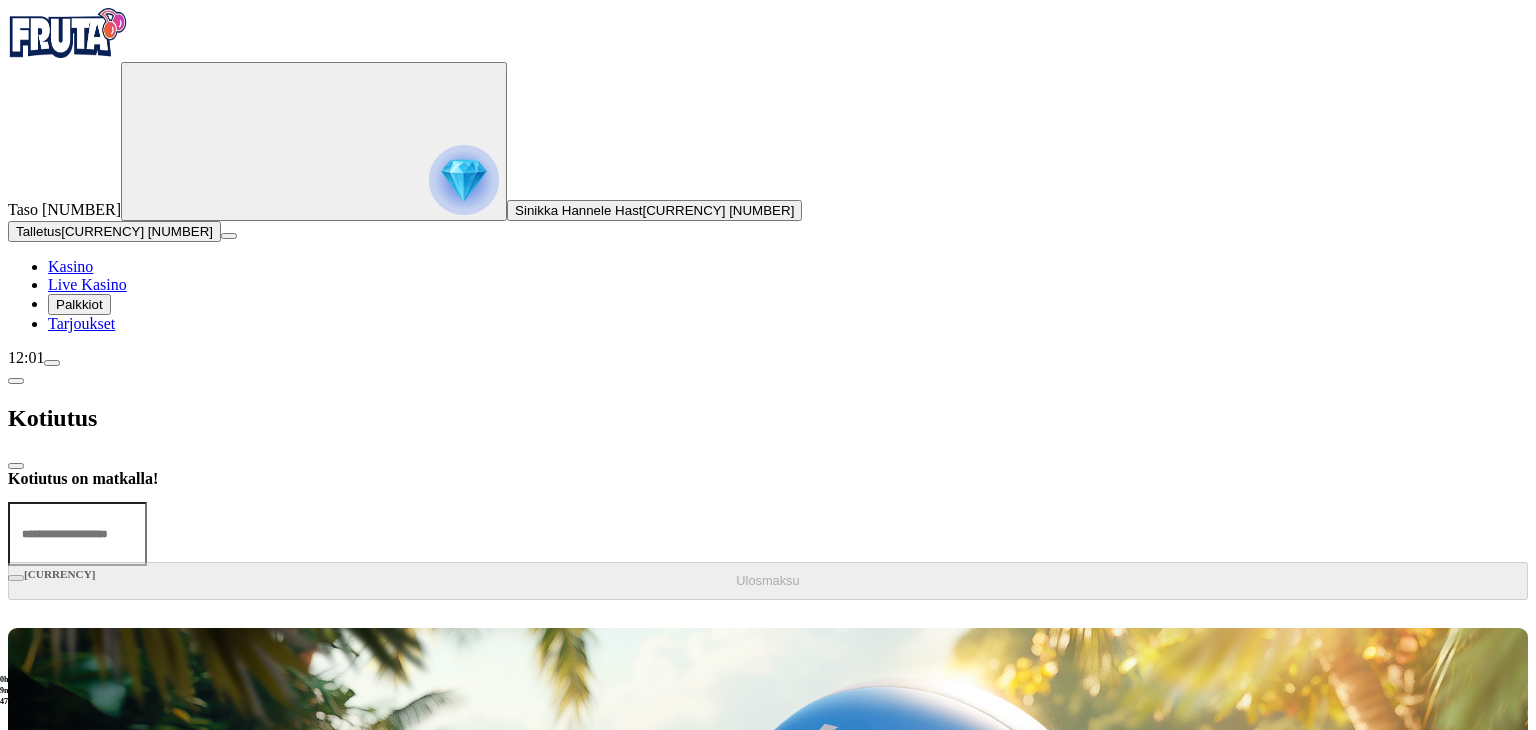 click at bounding box center (16, 466) 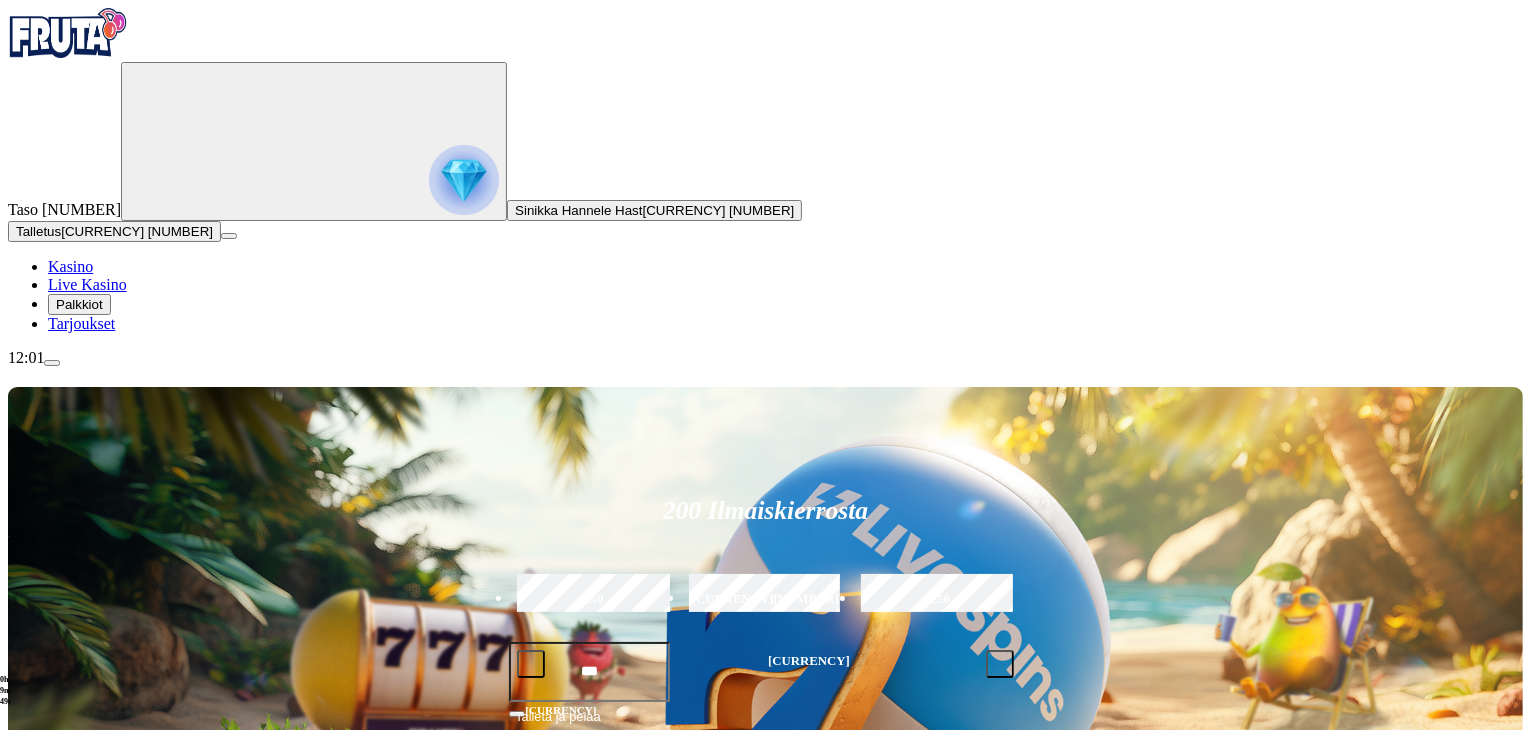 click at bounding box center (52, 363) 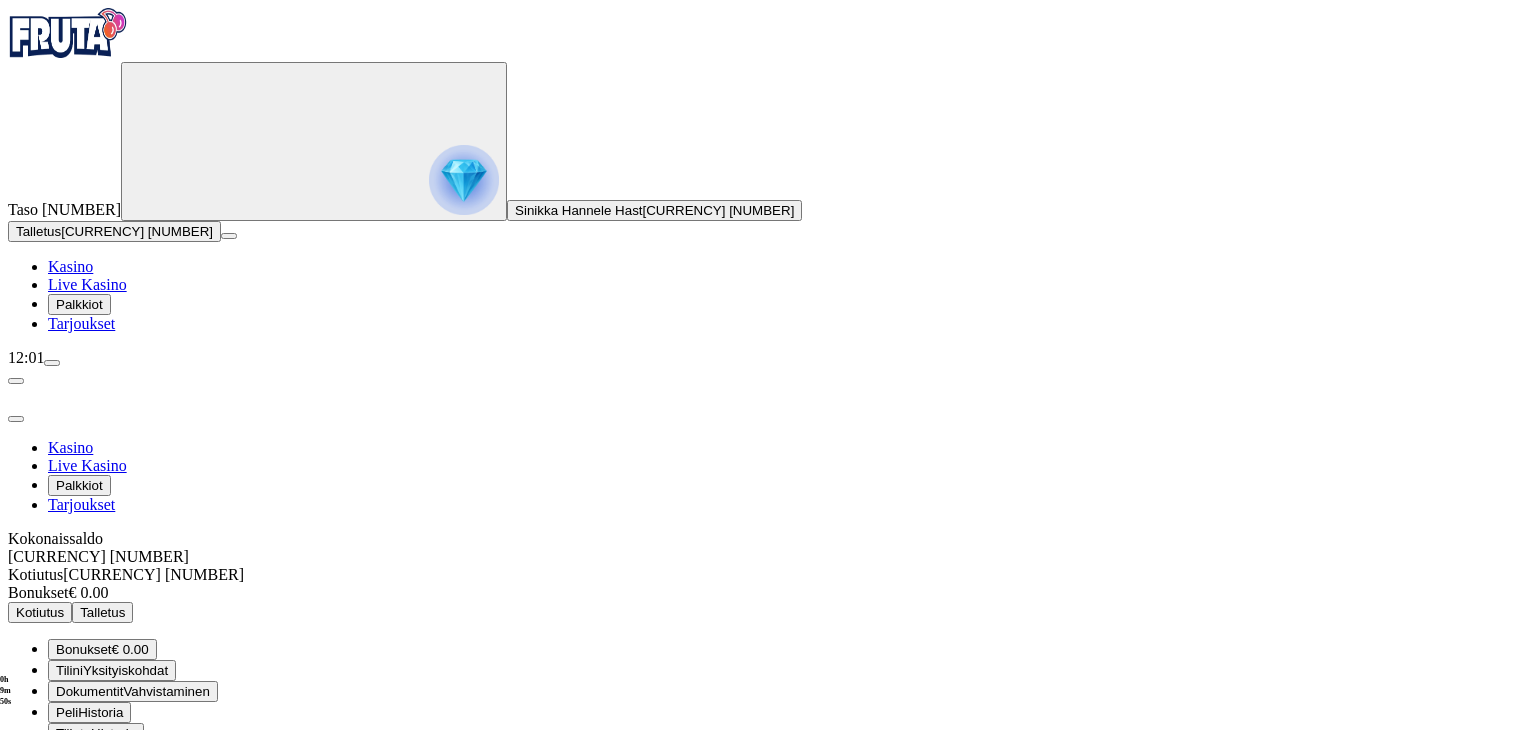 click on "Kirjaudu ulos" at bounding box center (54, 854) 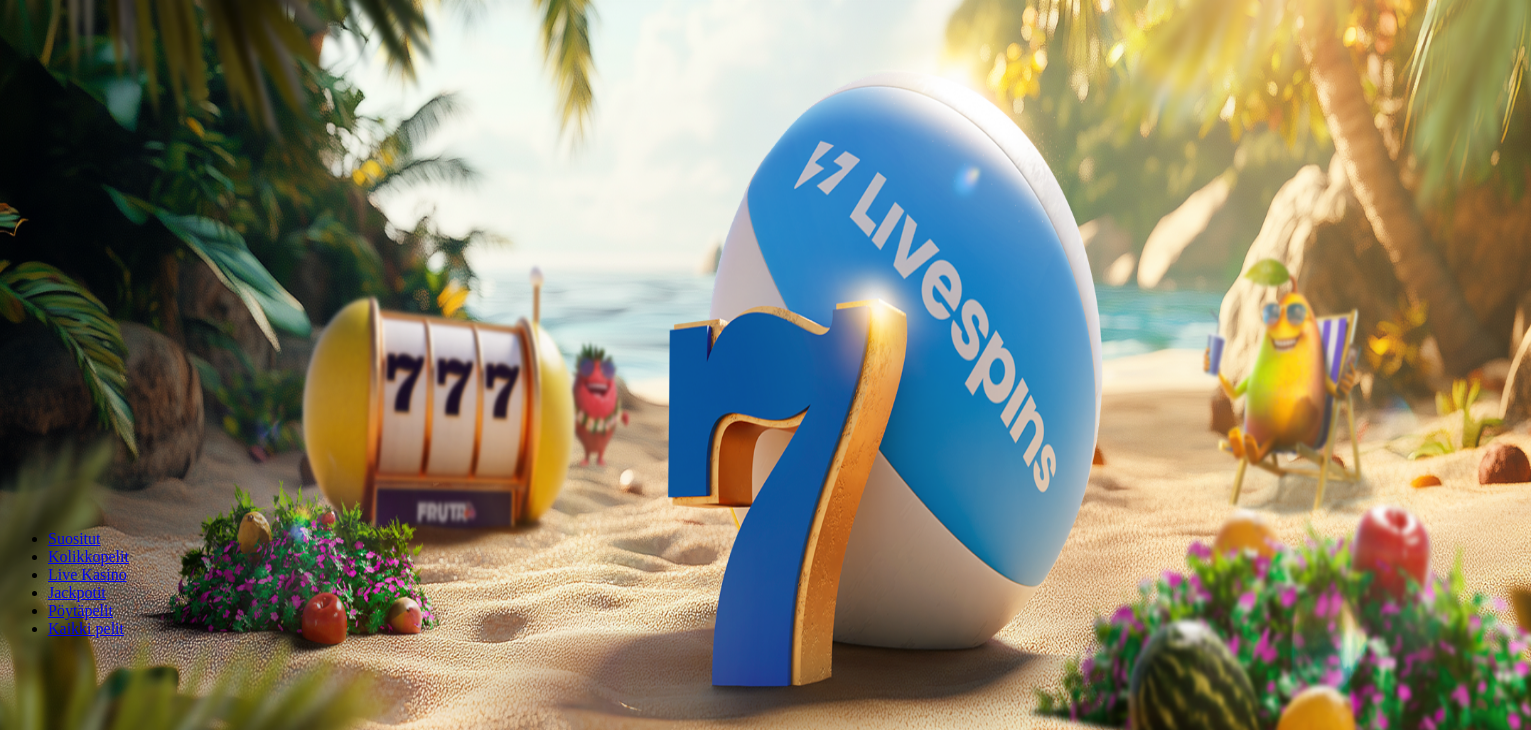 scroll, scrollTop: 0, scrollLeft: 0, axis: both 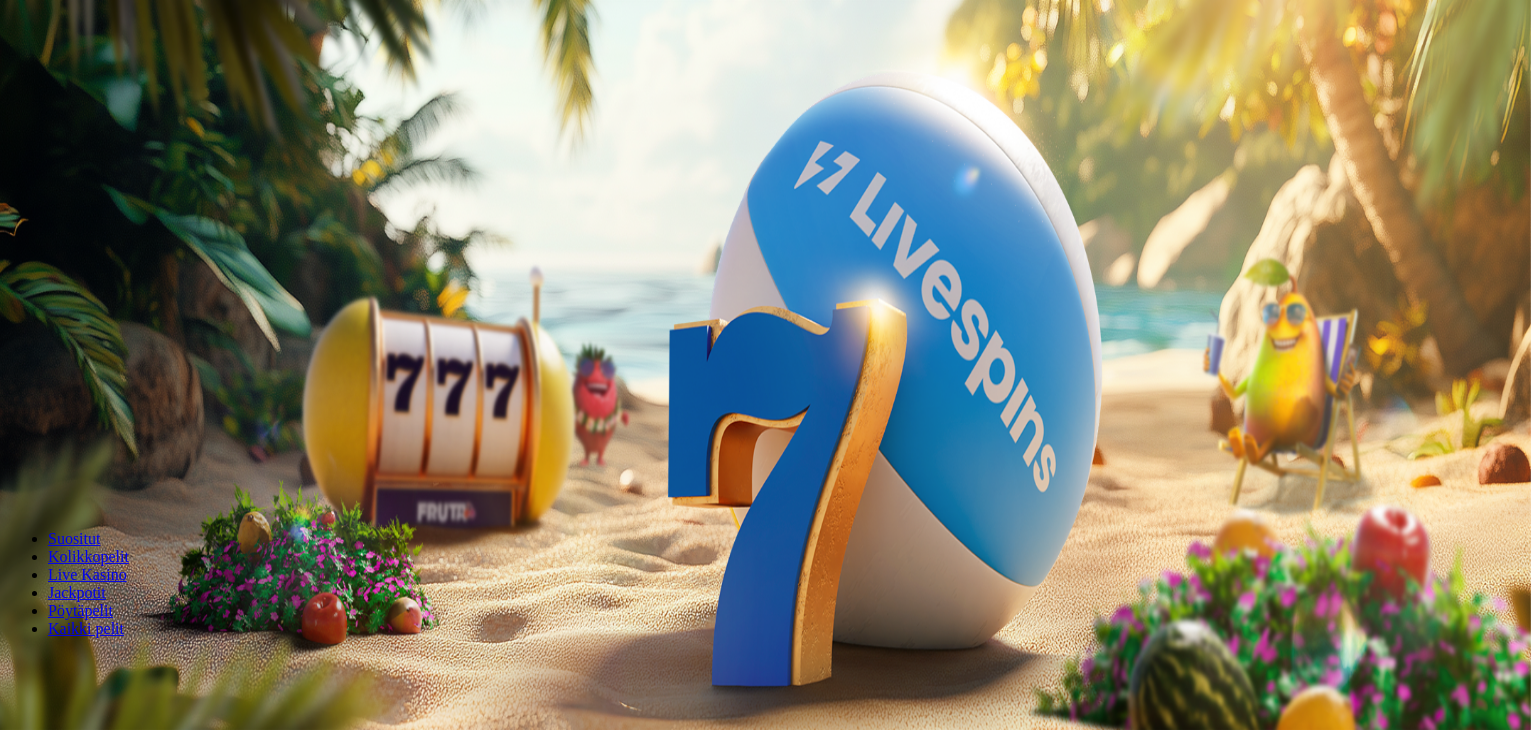 click on "***" at bounding box center (79, 429) 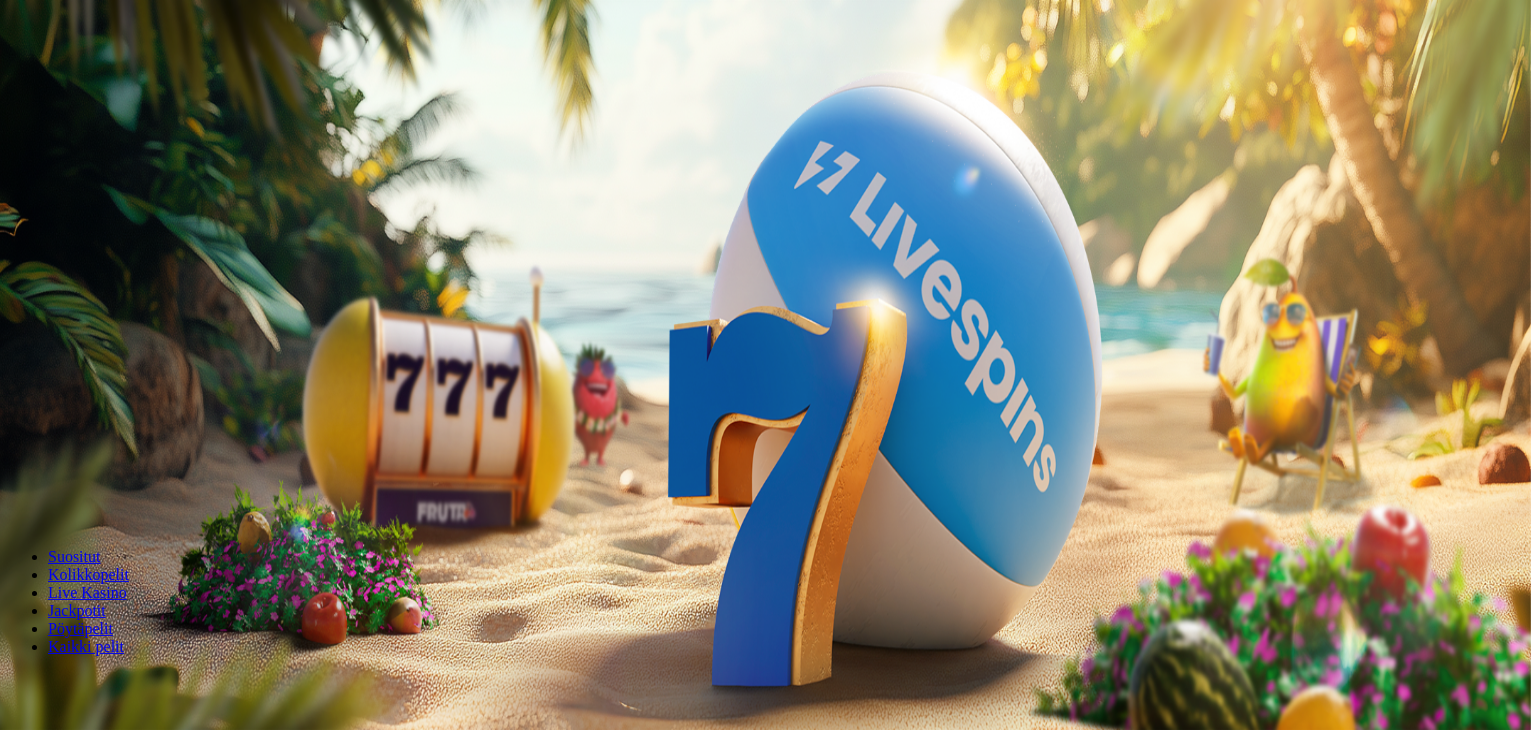 type on "*" 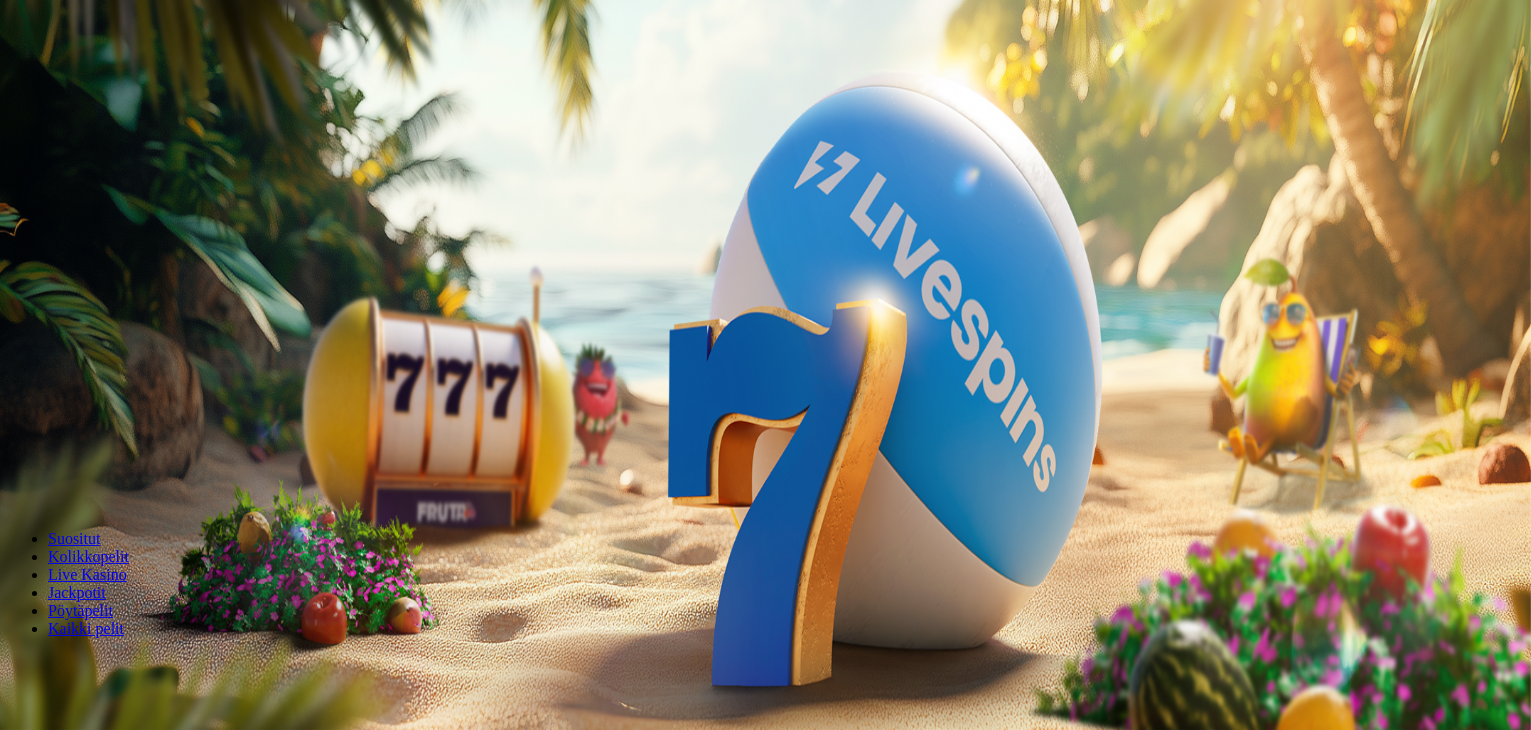 type on "**" 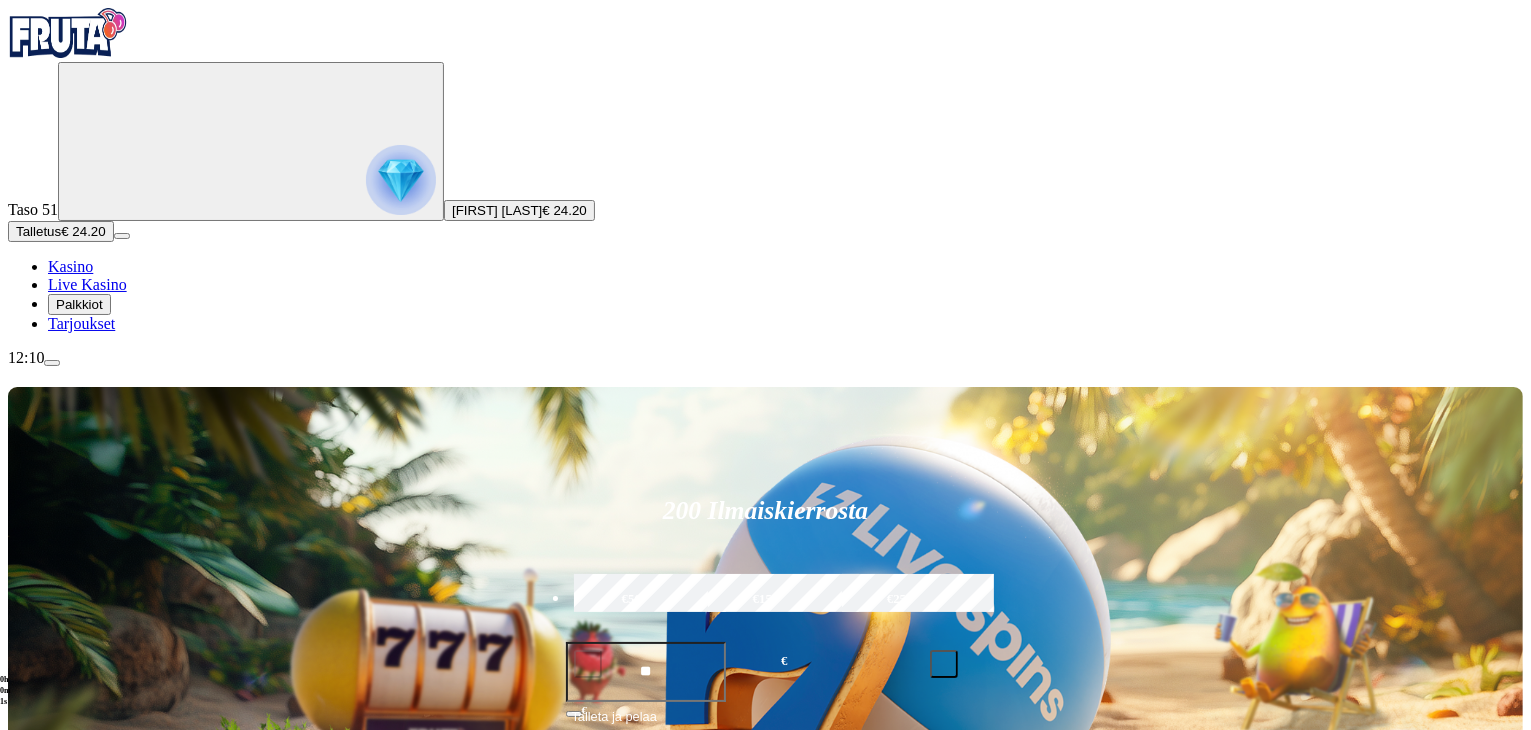 drag, startPoint x: 441, startPoint y: 643, endPoint x: 460, endPoint y: 629, distance: 23.600847 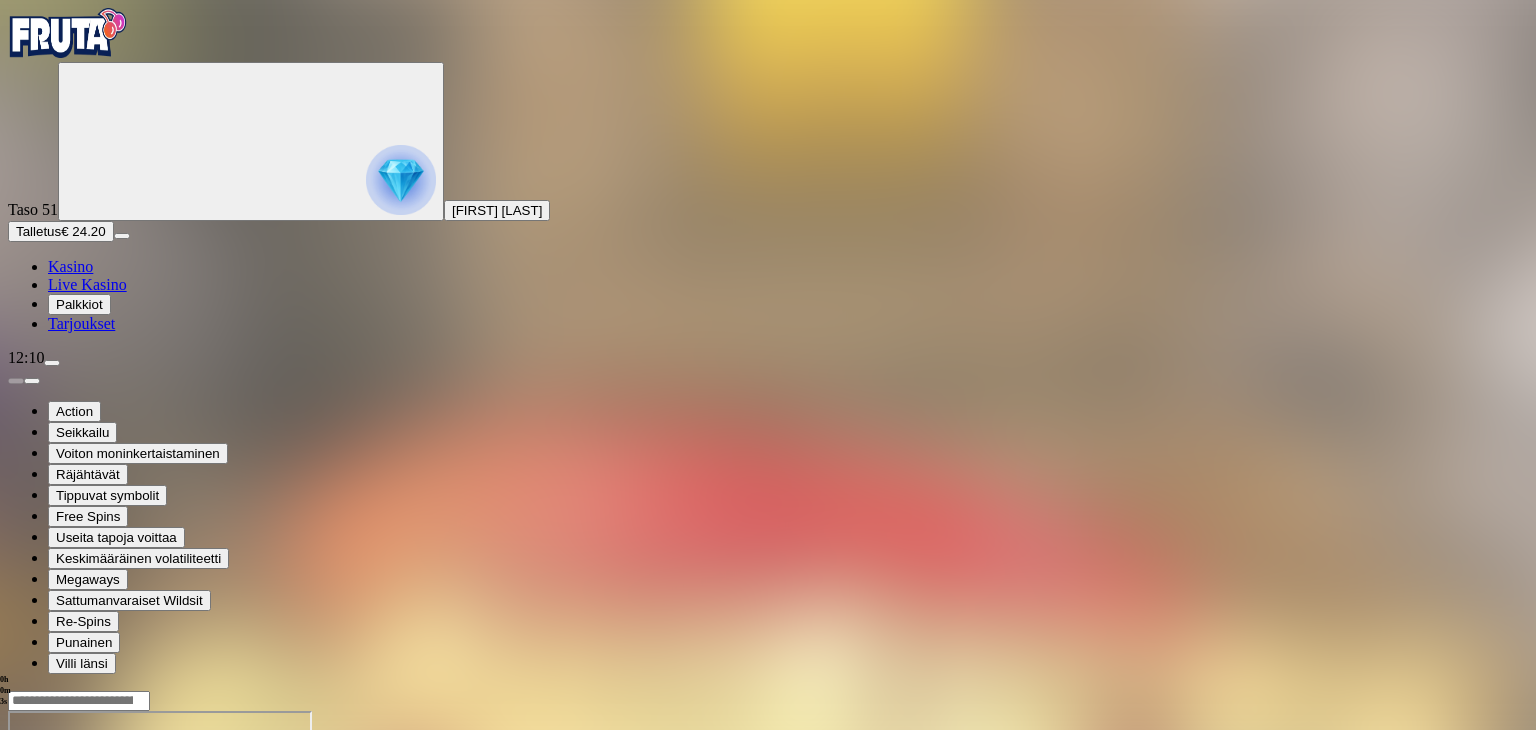 click at bounding box center (48, 883) 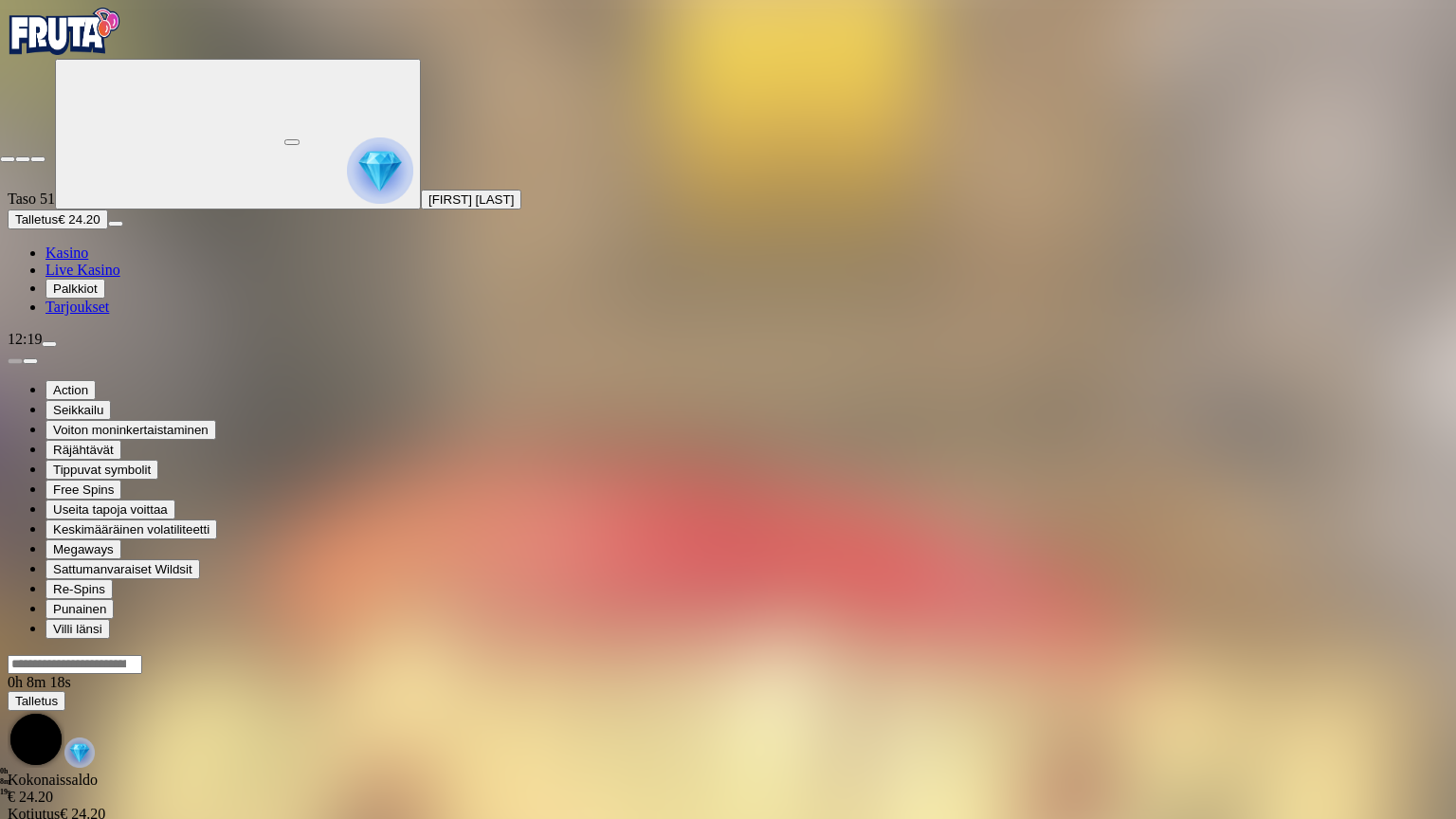 click at bounding box center [8, 159] 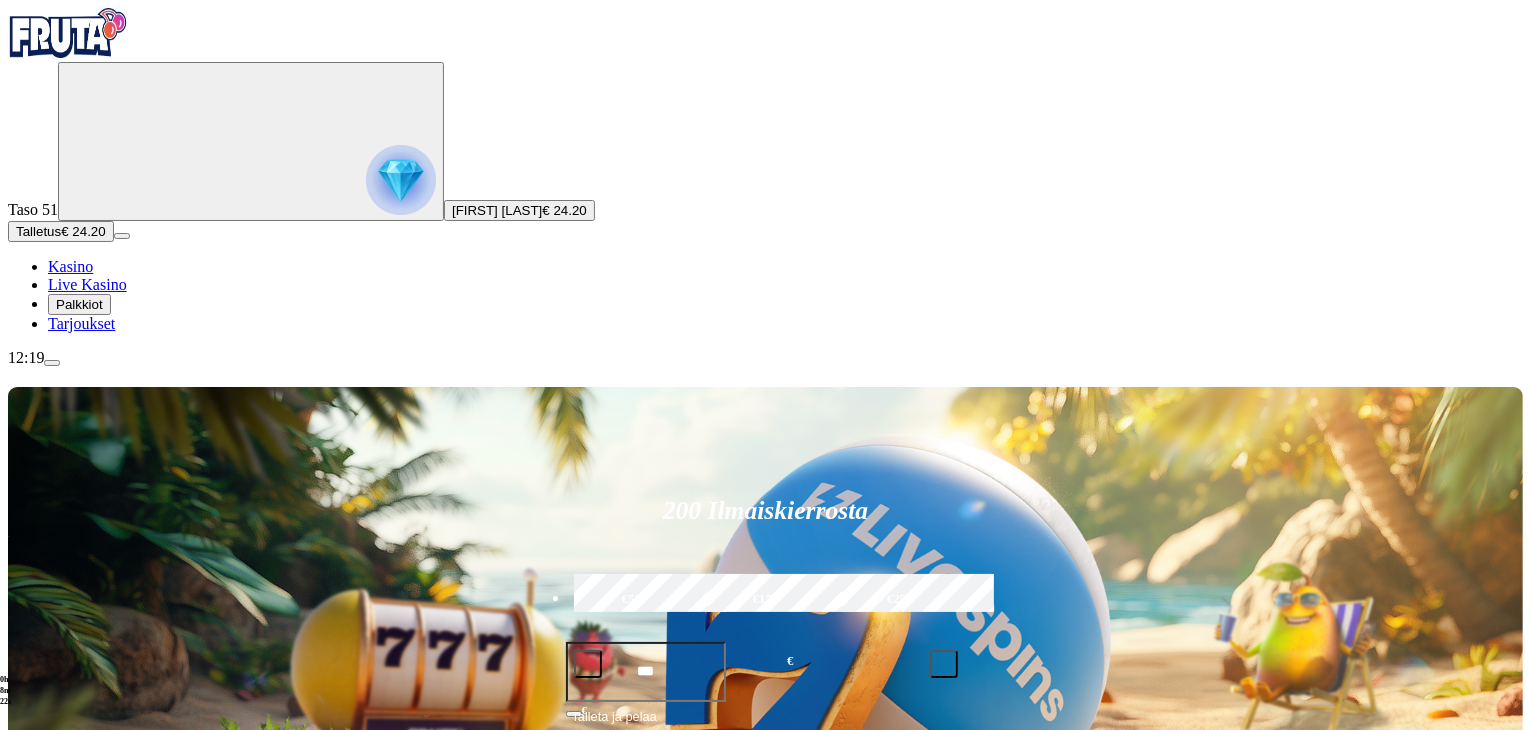 click at bounding box center (52, 363) 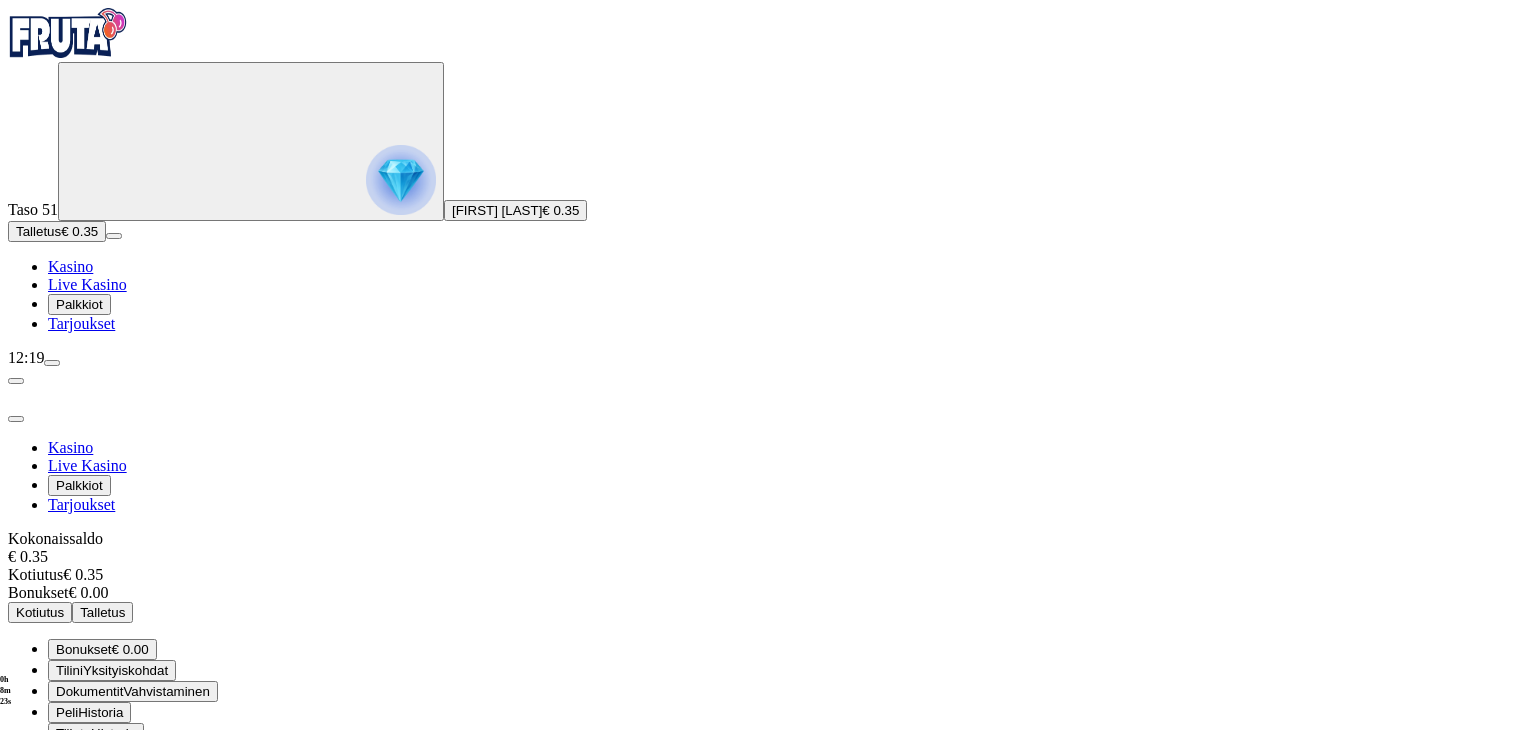 click on "Kirjaudu ulos" at bounding box center [54, 854] 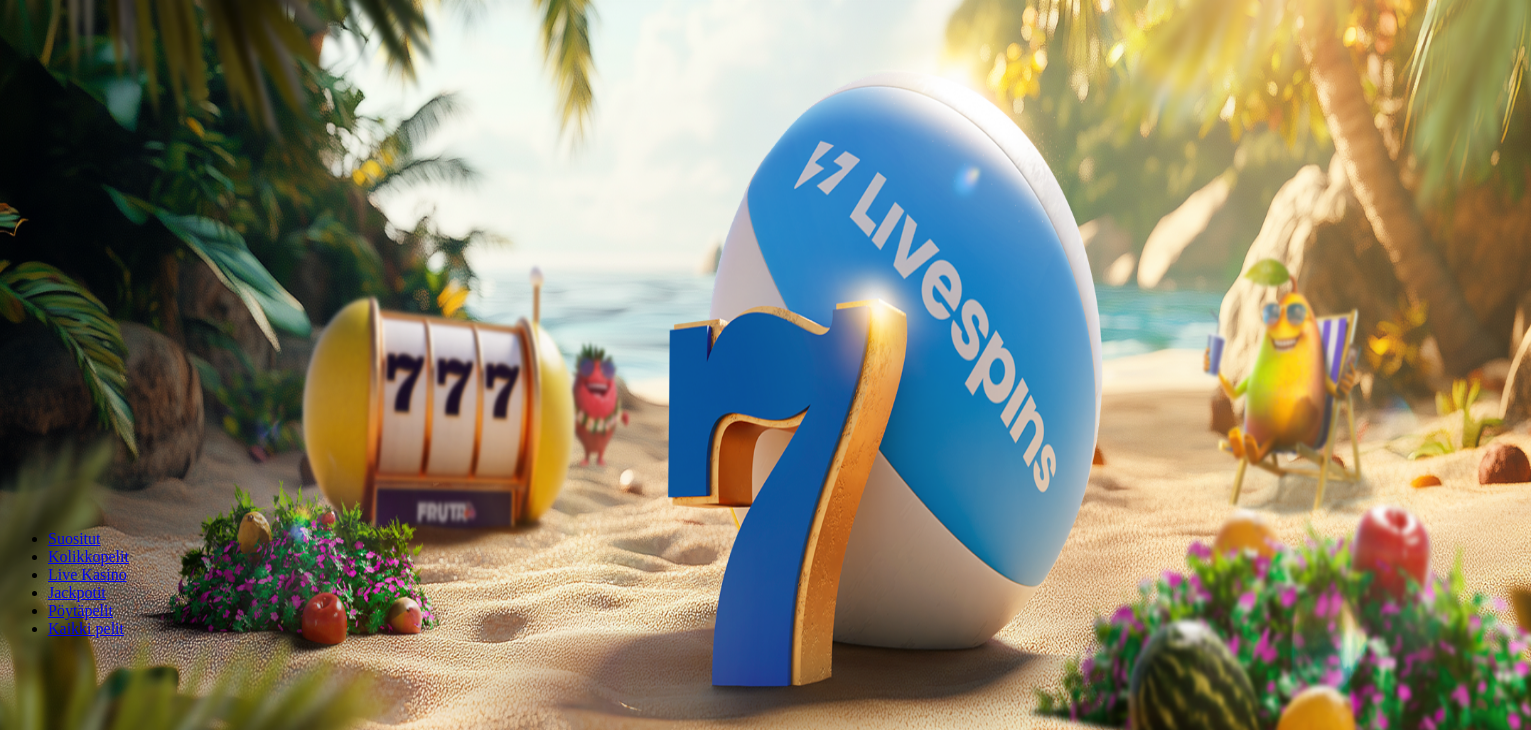 scroll, scrollTop: 0, scrollLeft: 0, axis: both 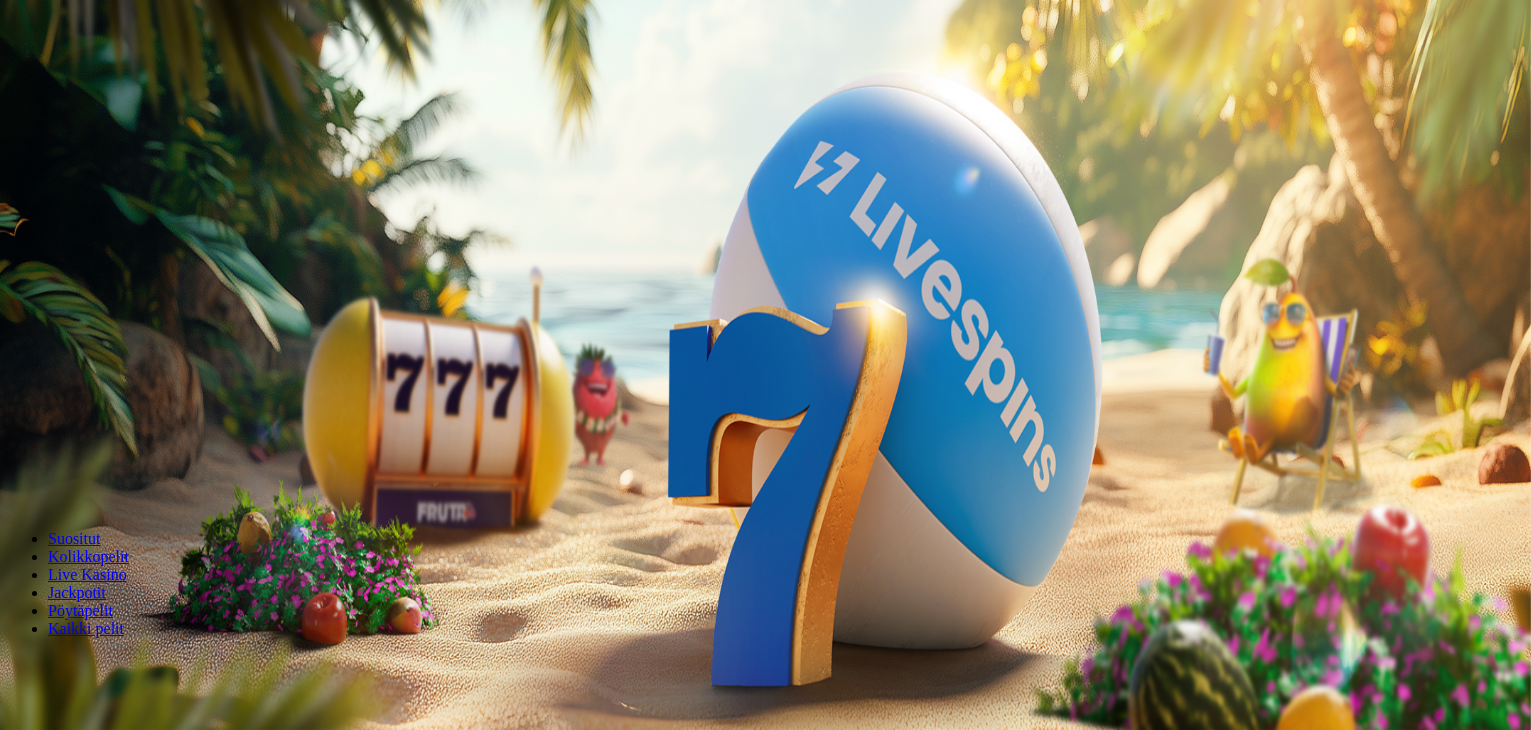 click on "***" at bounding box center [79, 429] 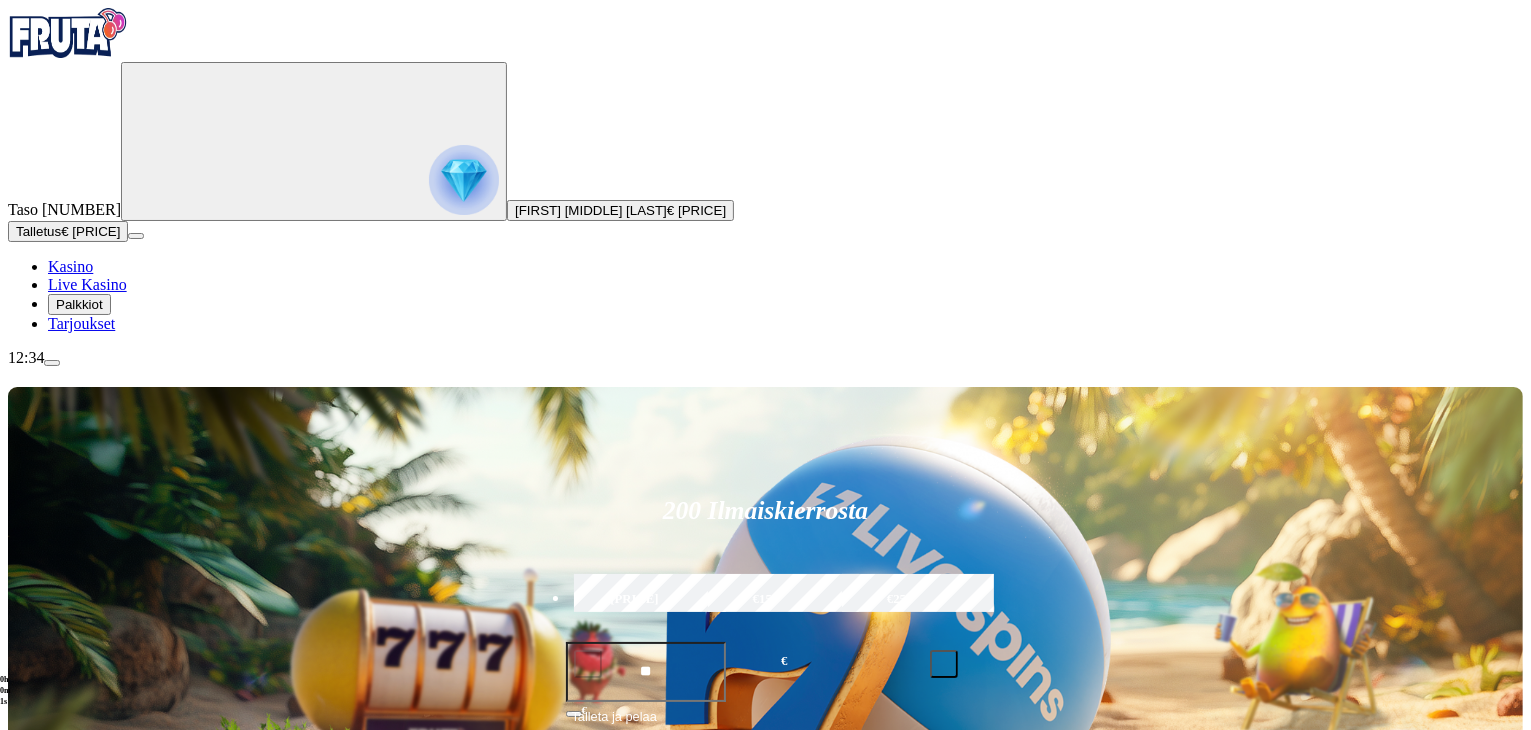 click on "Pelaa nyt" at bounding box center (77, 1199) 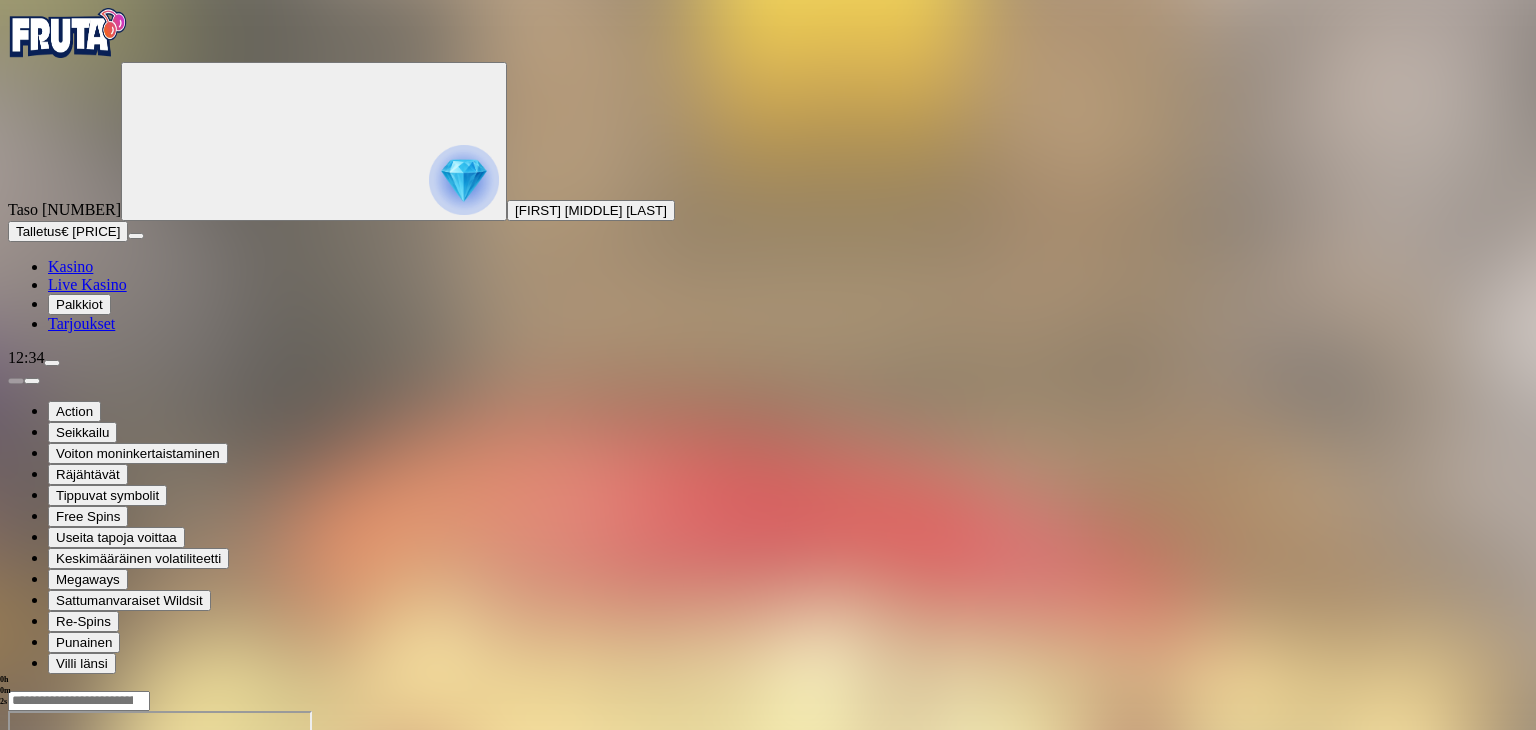 click at bounding box center [48, 883] 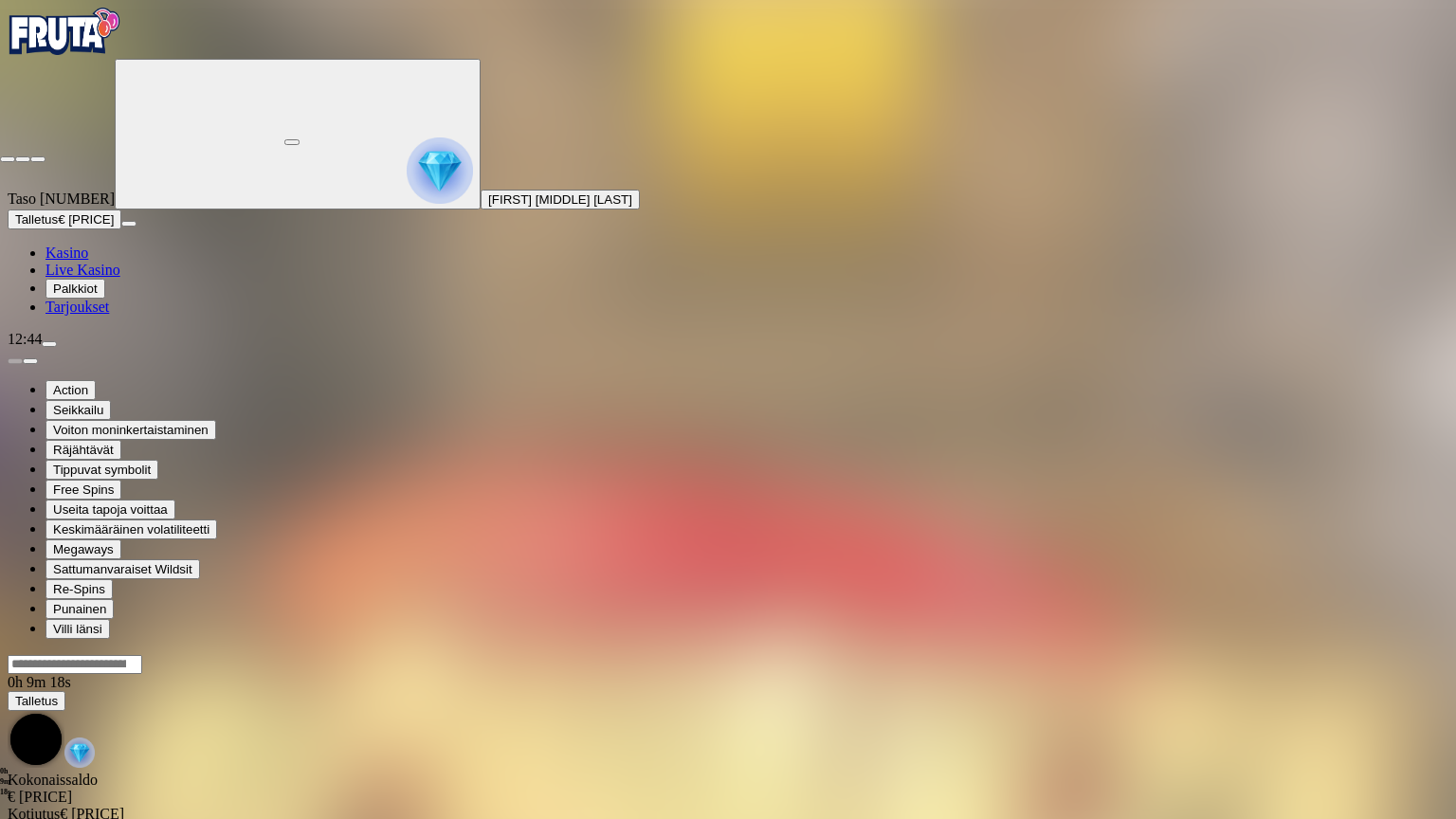 click at bounding box center (8, 159) 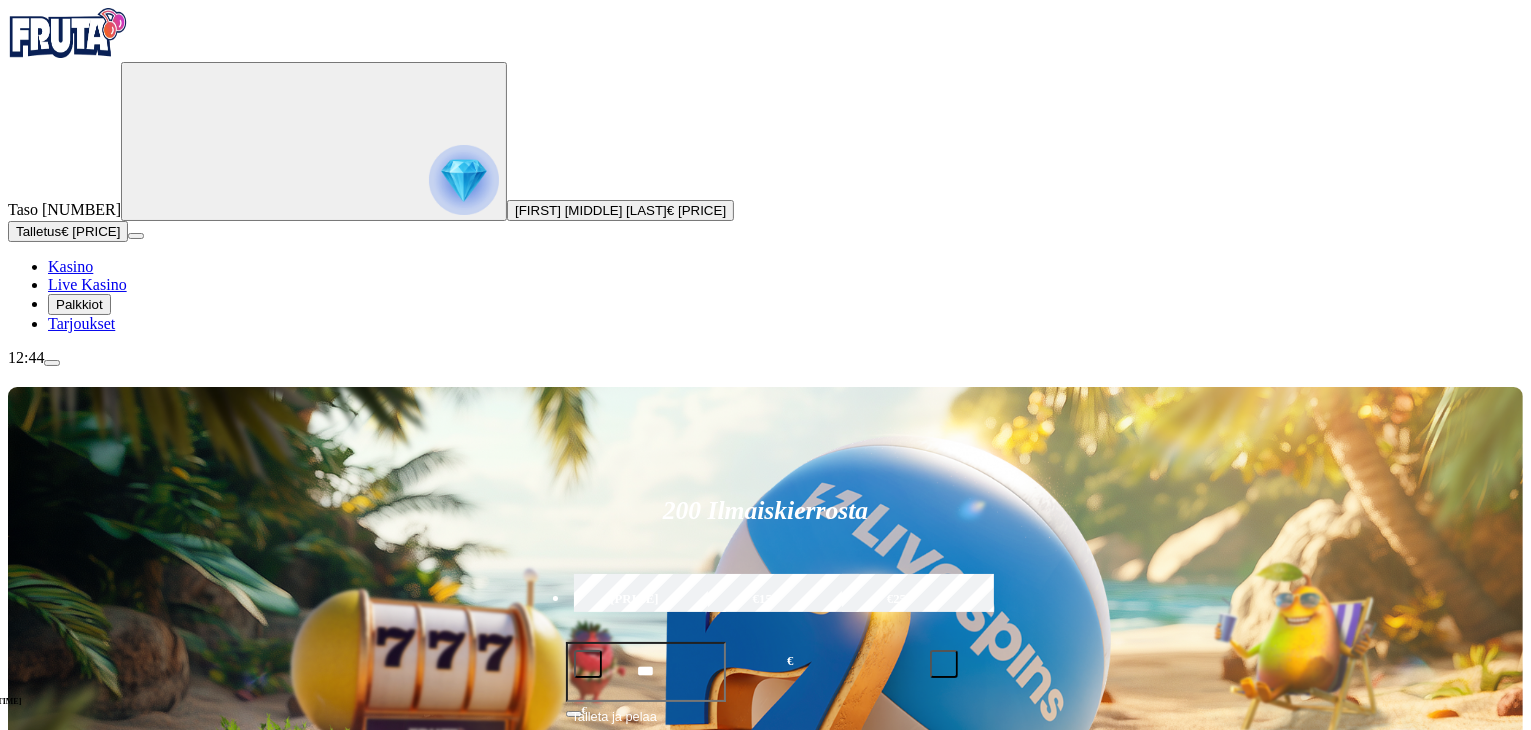 click at bounding box center [52, 363] 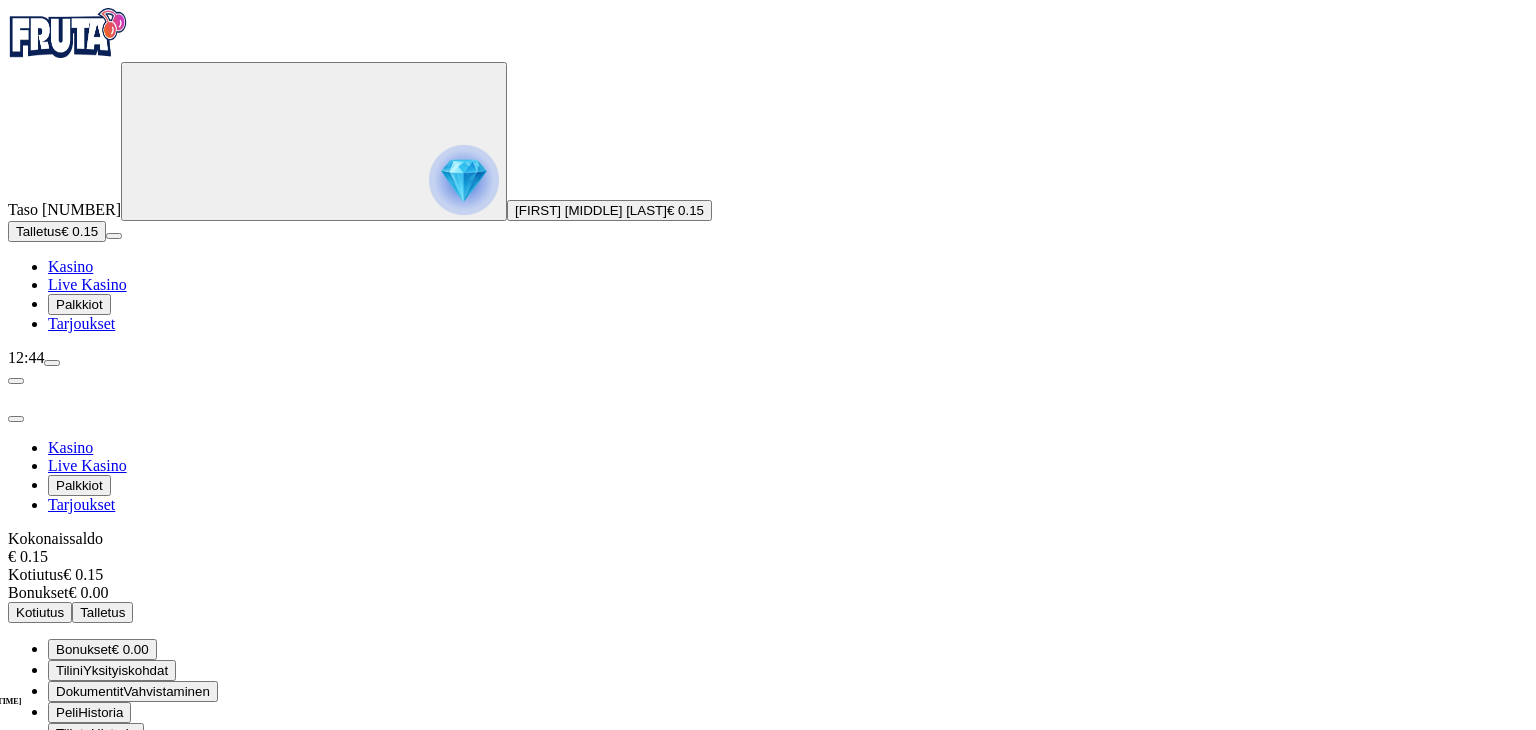 click on "Kirjaudu ulos" at bounding box center (54, 854) 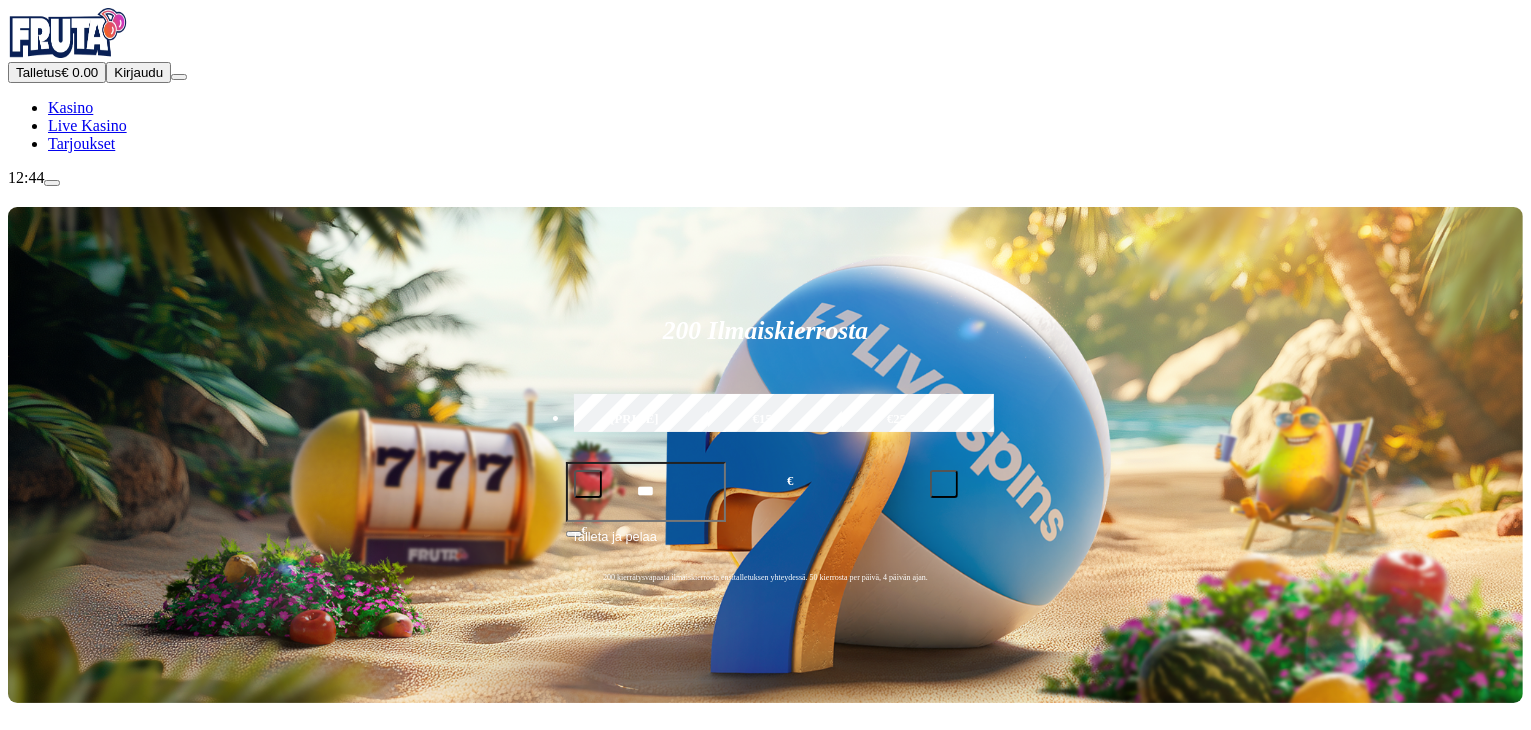 click on "Leikkiraha" at bounding box center (82, 1037) 